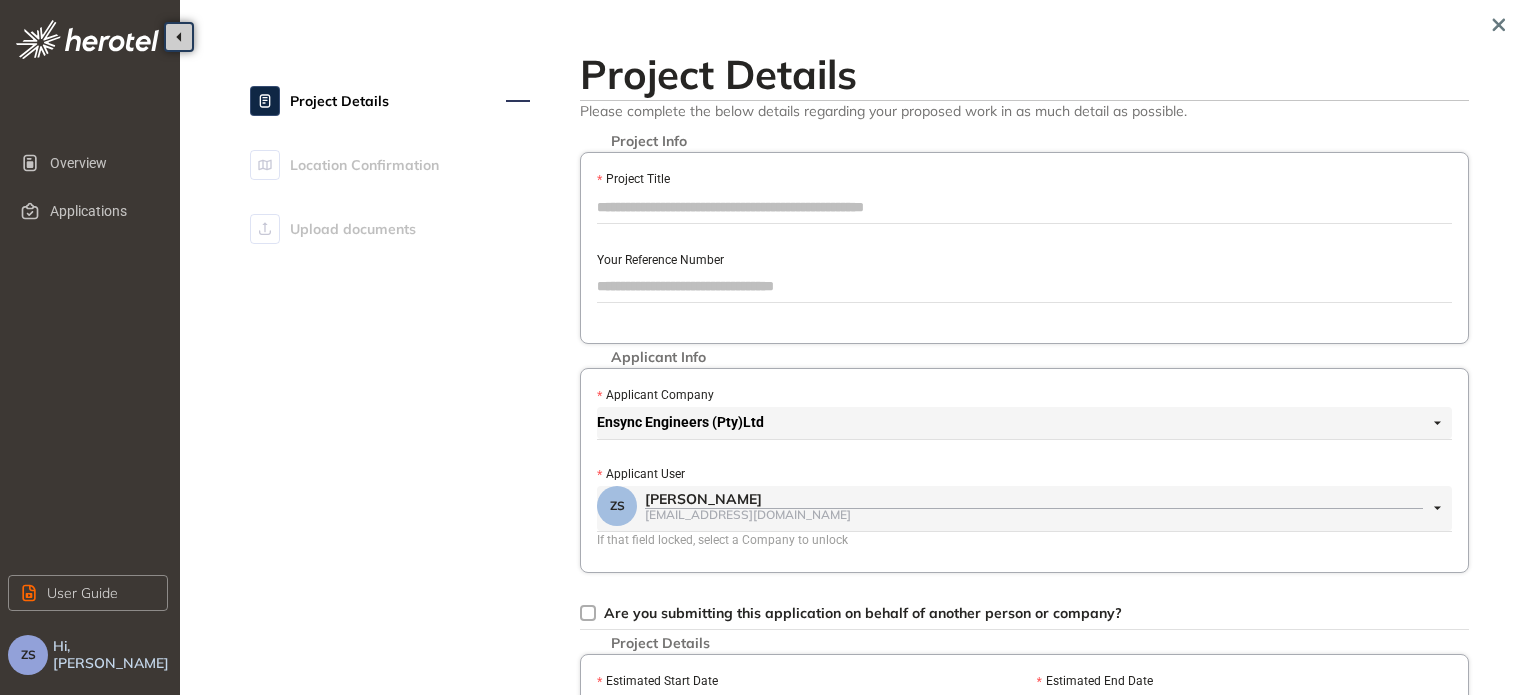 scroll, scrollTop: 0, scrollLeft: 0, axis: both 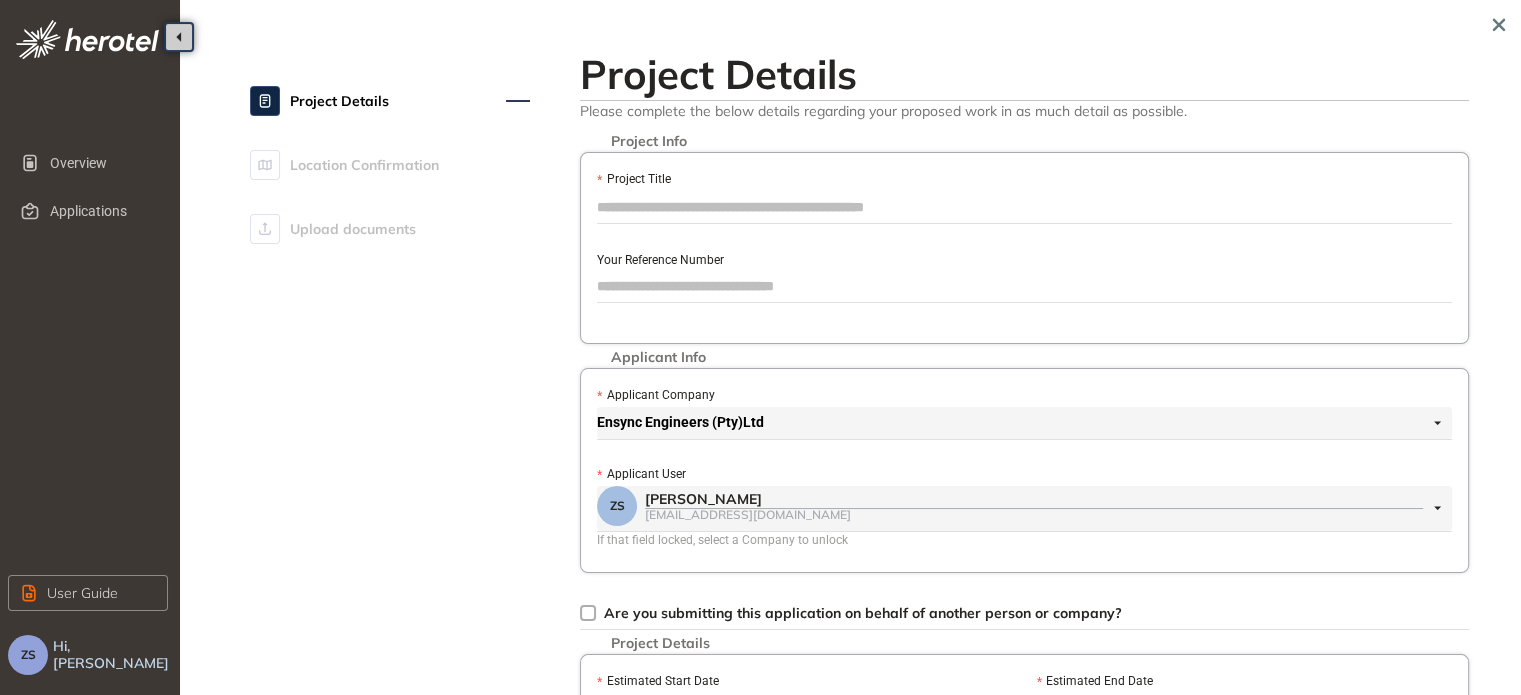 click on "Project Title" at bounding box center (1024, 207) 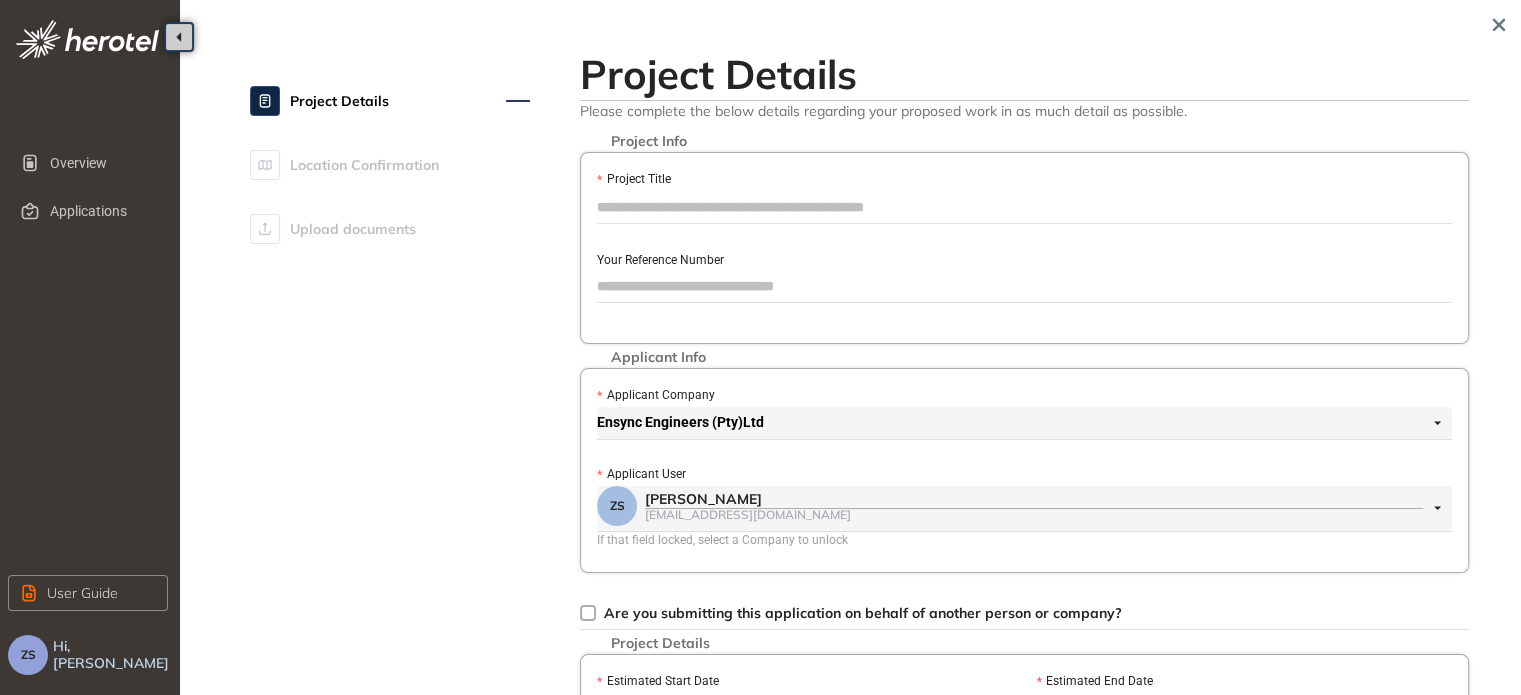 drag, startPoint x: 761, startPoint y: 190, endPoint x: 673, endPoint y: 196, distance: 88.20431 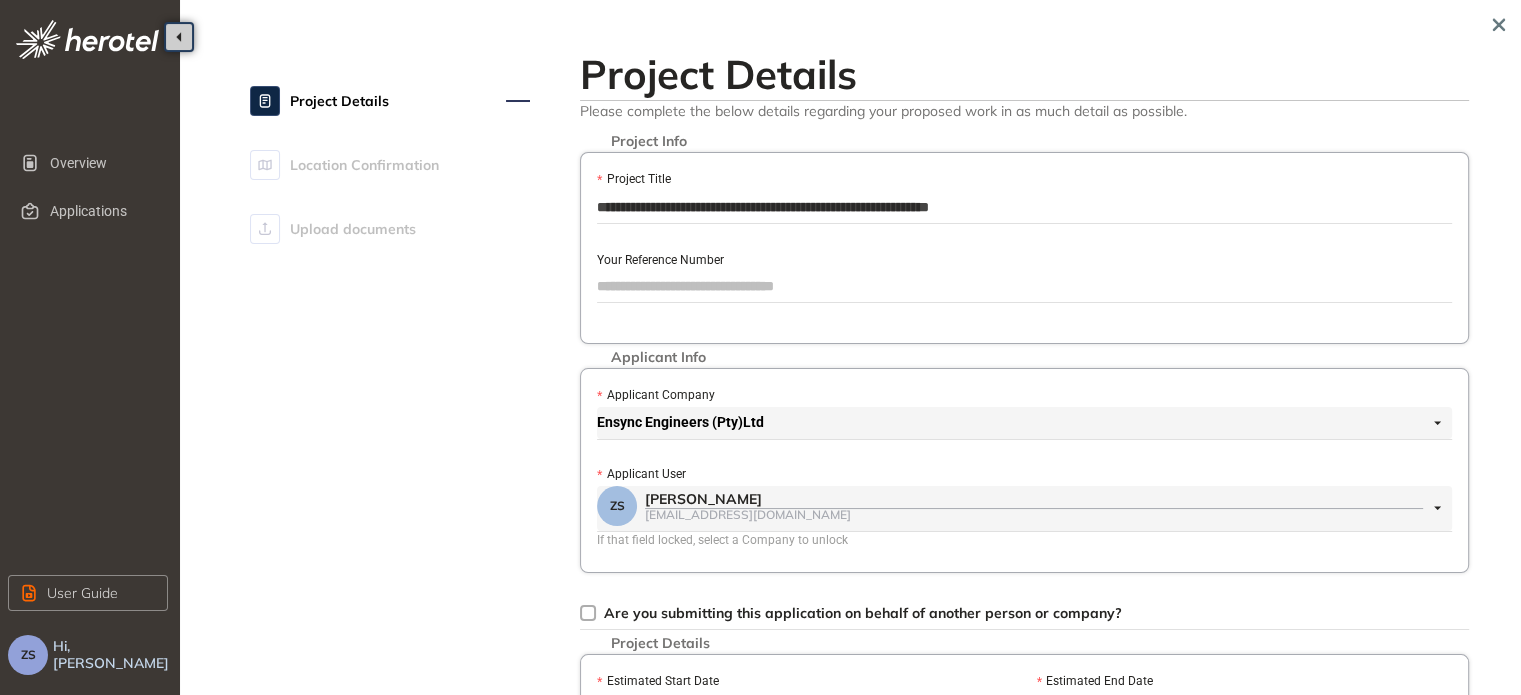 type on "**********" 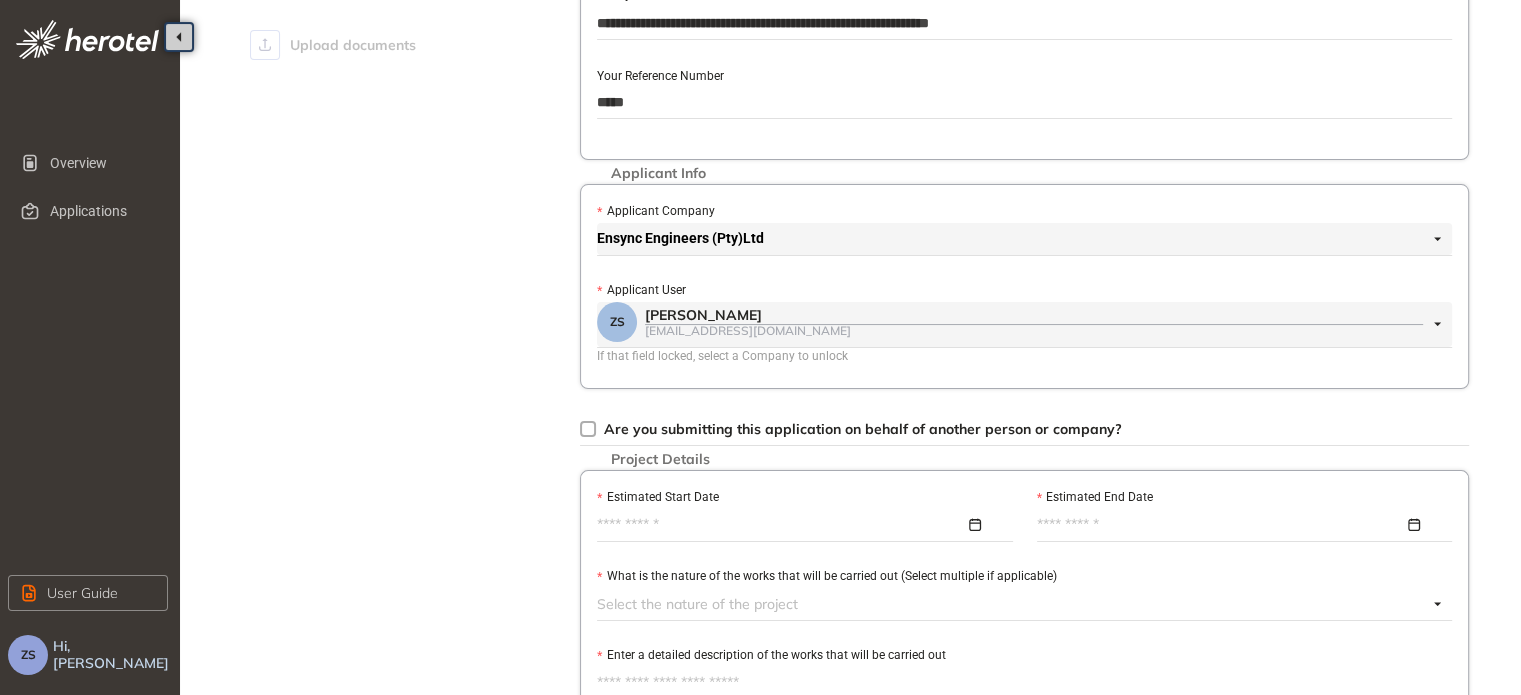 scroll, scrollTop: 300, scrollLeft: 0, axis: vertical 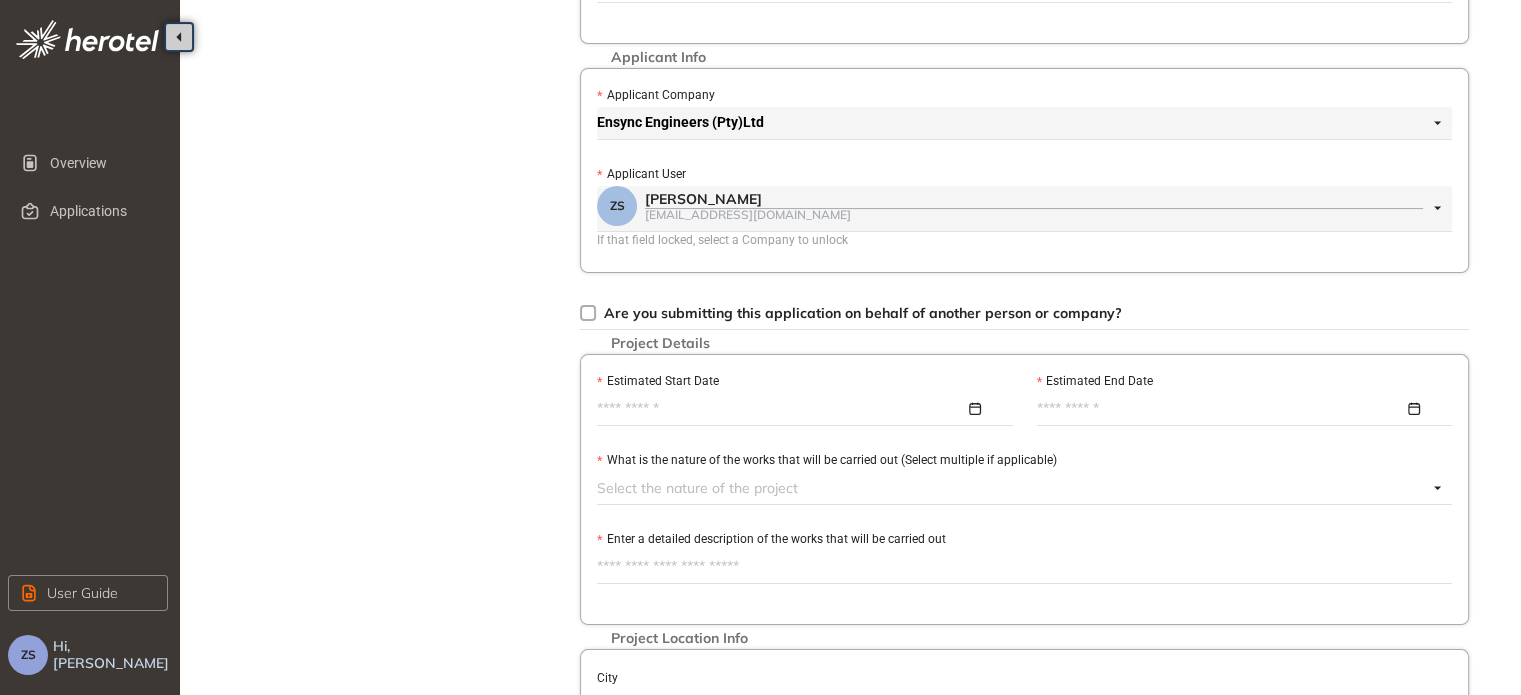 type on "*****" 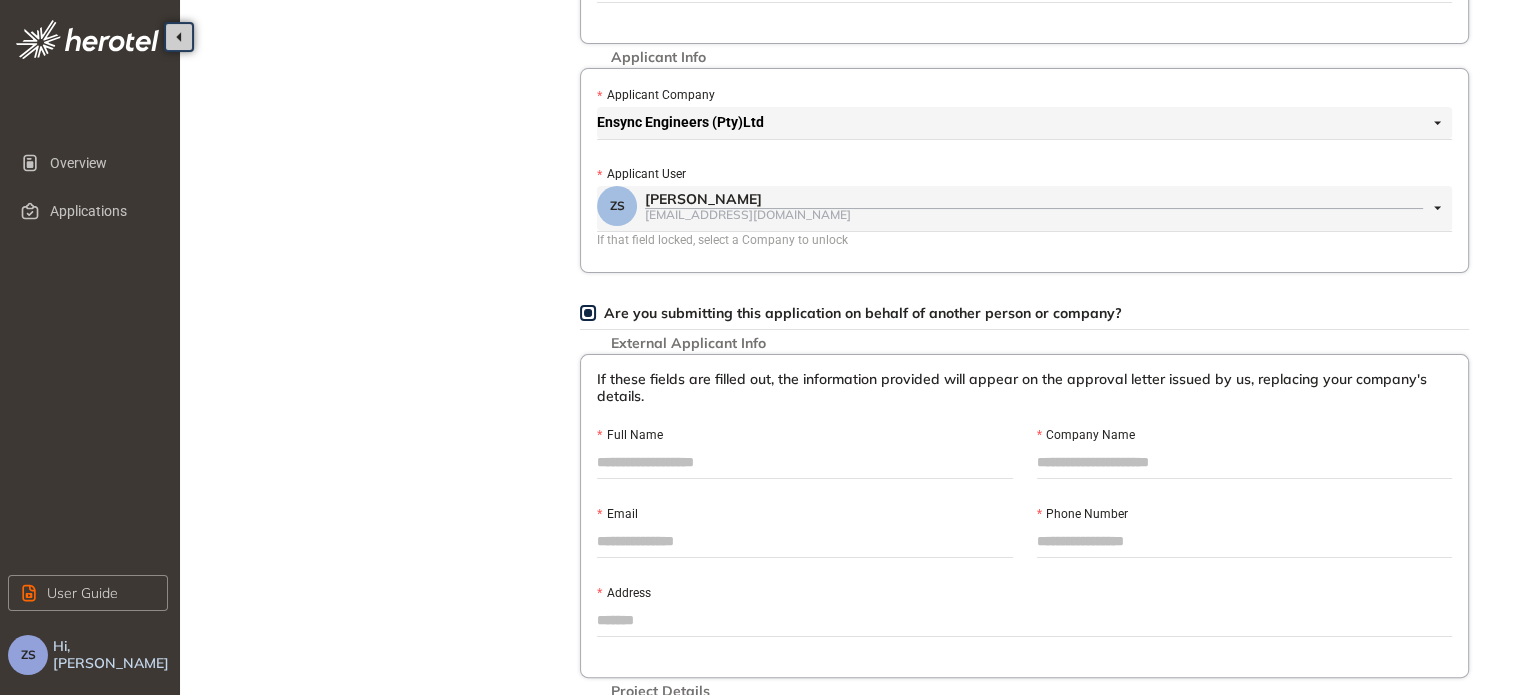 click on "Full Name" at bounding box center (805, 462) 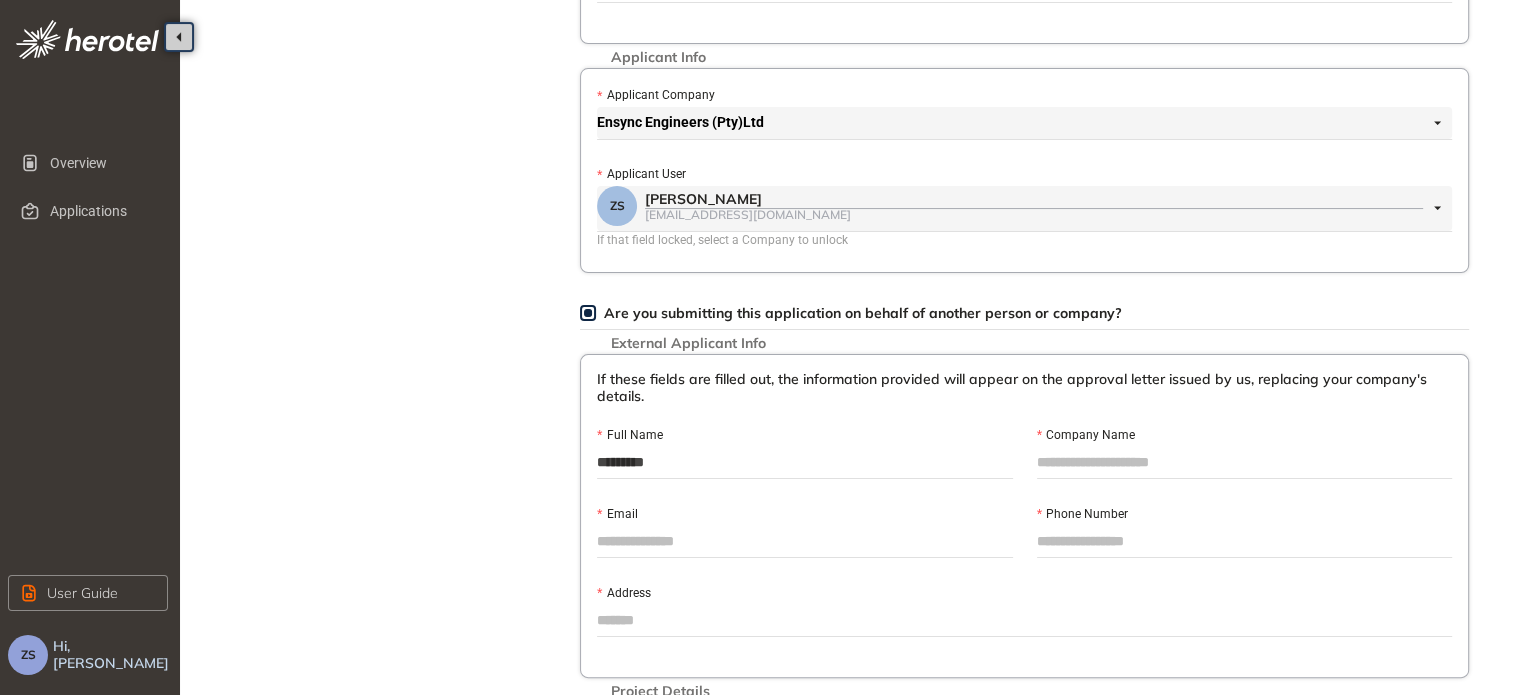 click on "Company Name" at bounding box center [1245, 462] 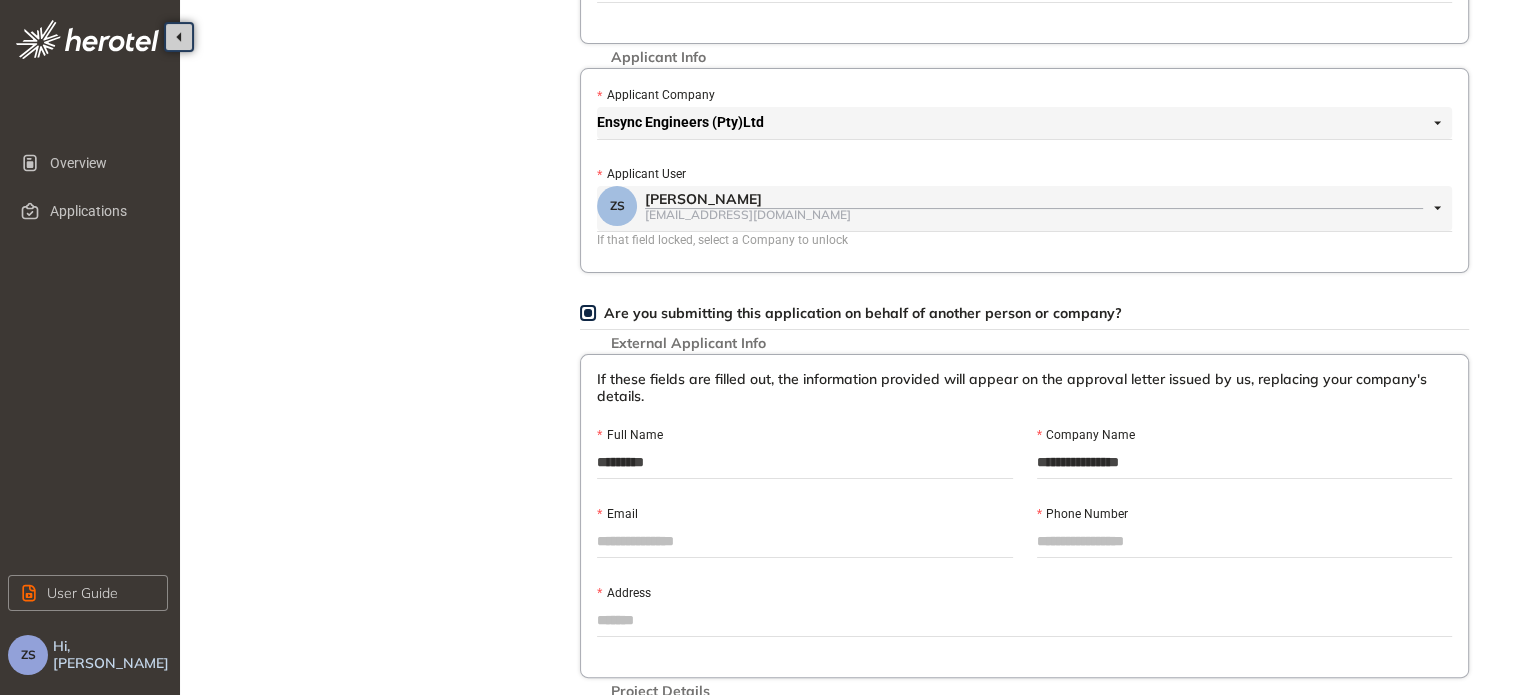 click on "Email" at bounding box center [805, 541] 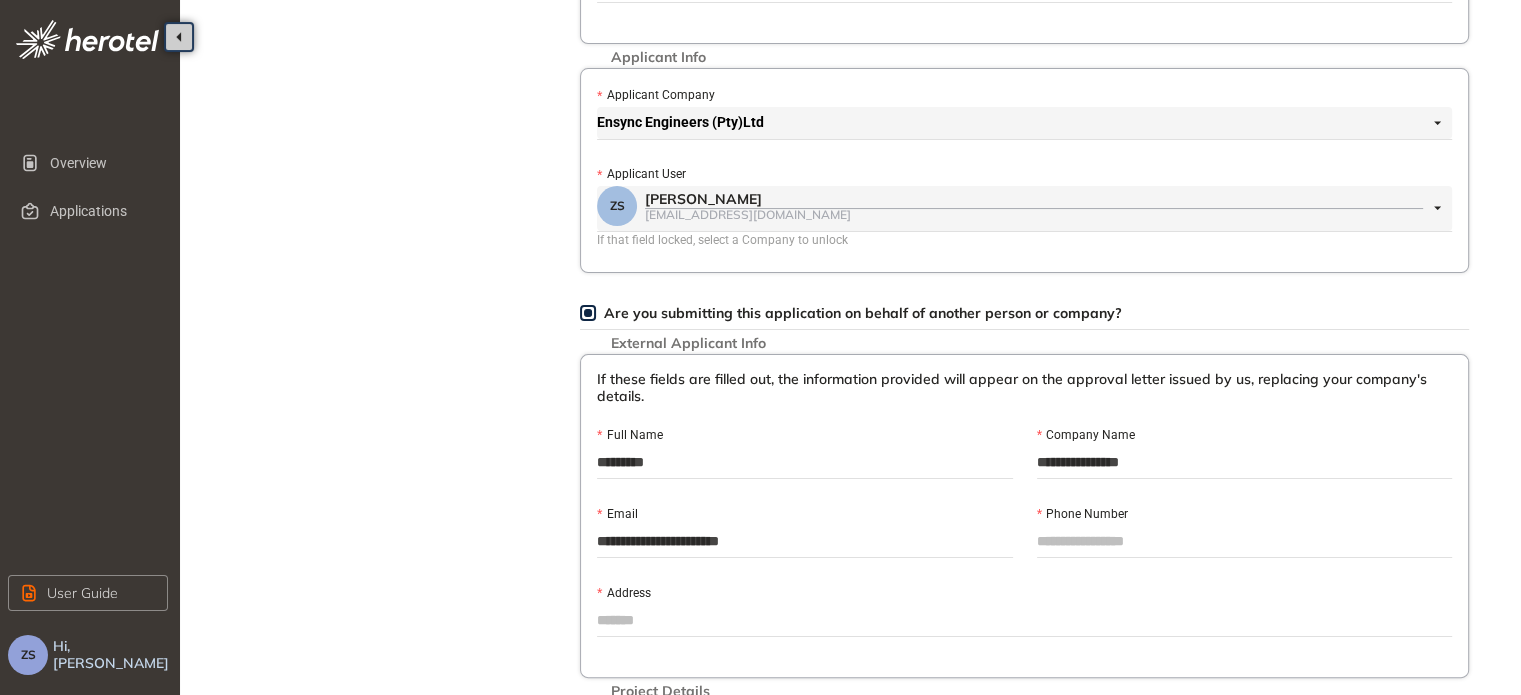 click on "Phone Number" at bounding box center [1245, 541] 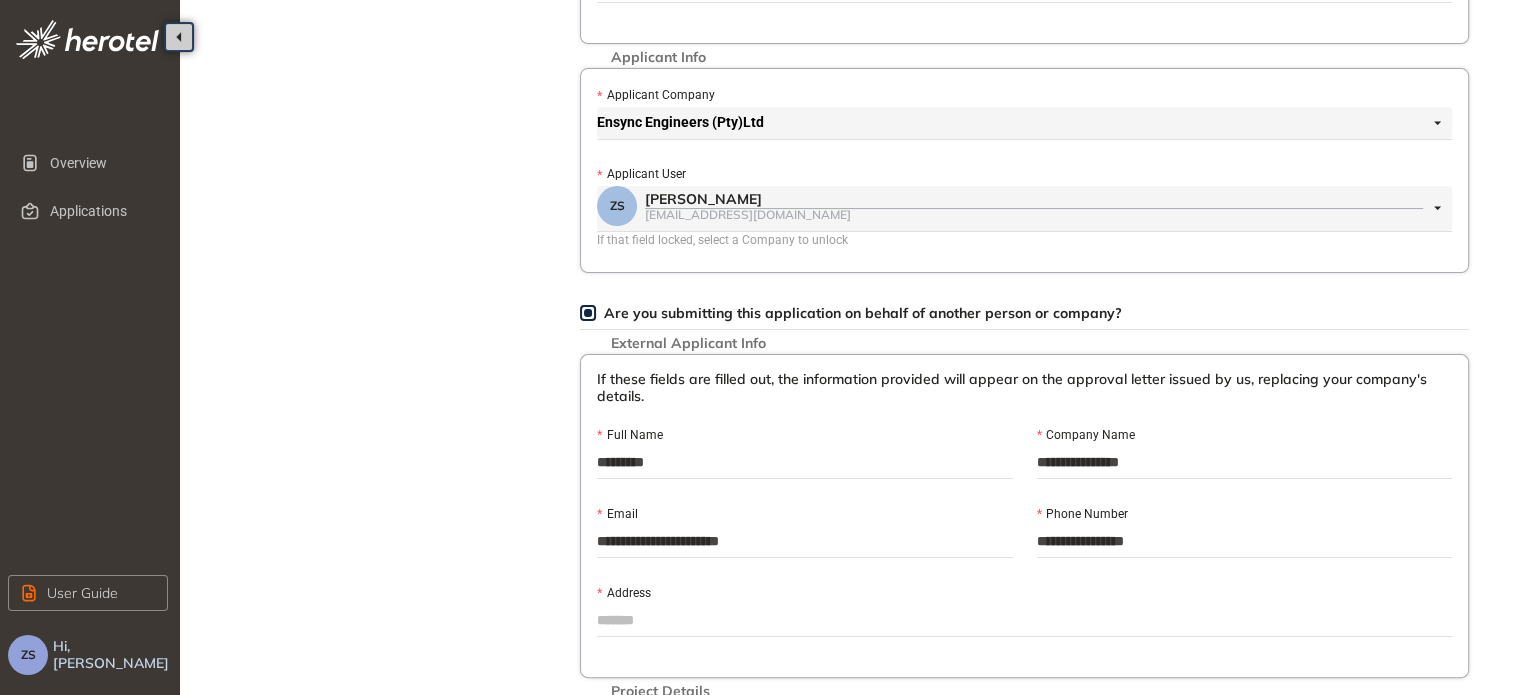 click at bounding box center [1024, 620] 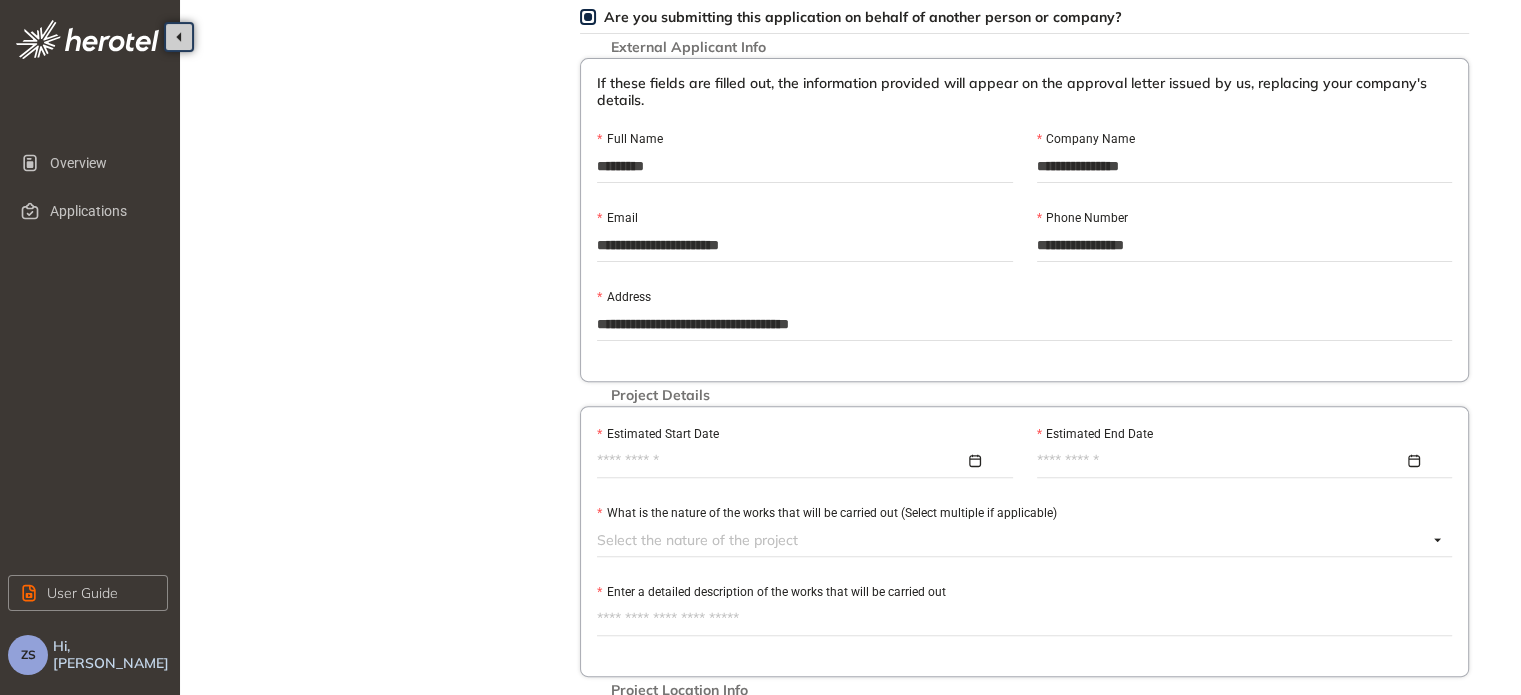 scroll, scrollTop: 600, scrollLeft: 0, axis: vertical 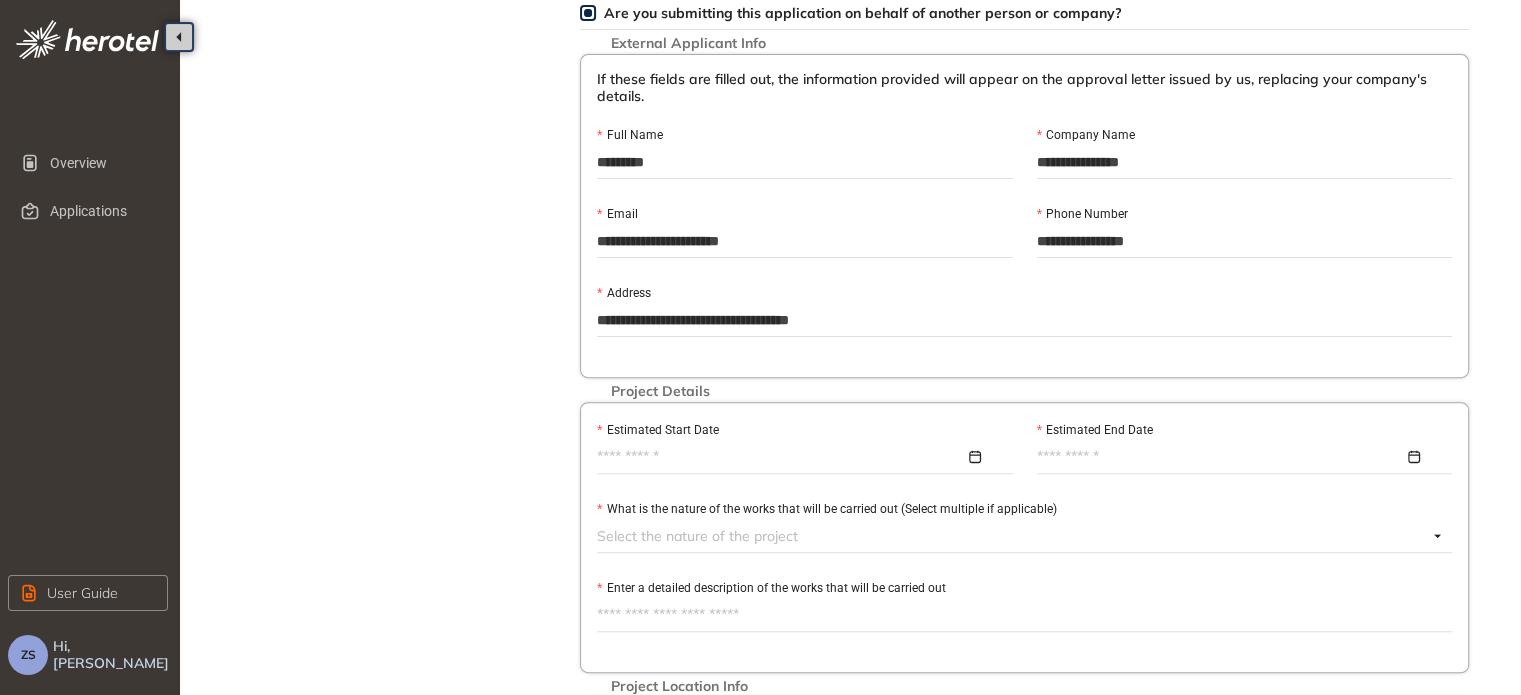 click on "Estimated Start Date" at bounding box center [781, 457] 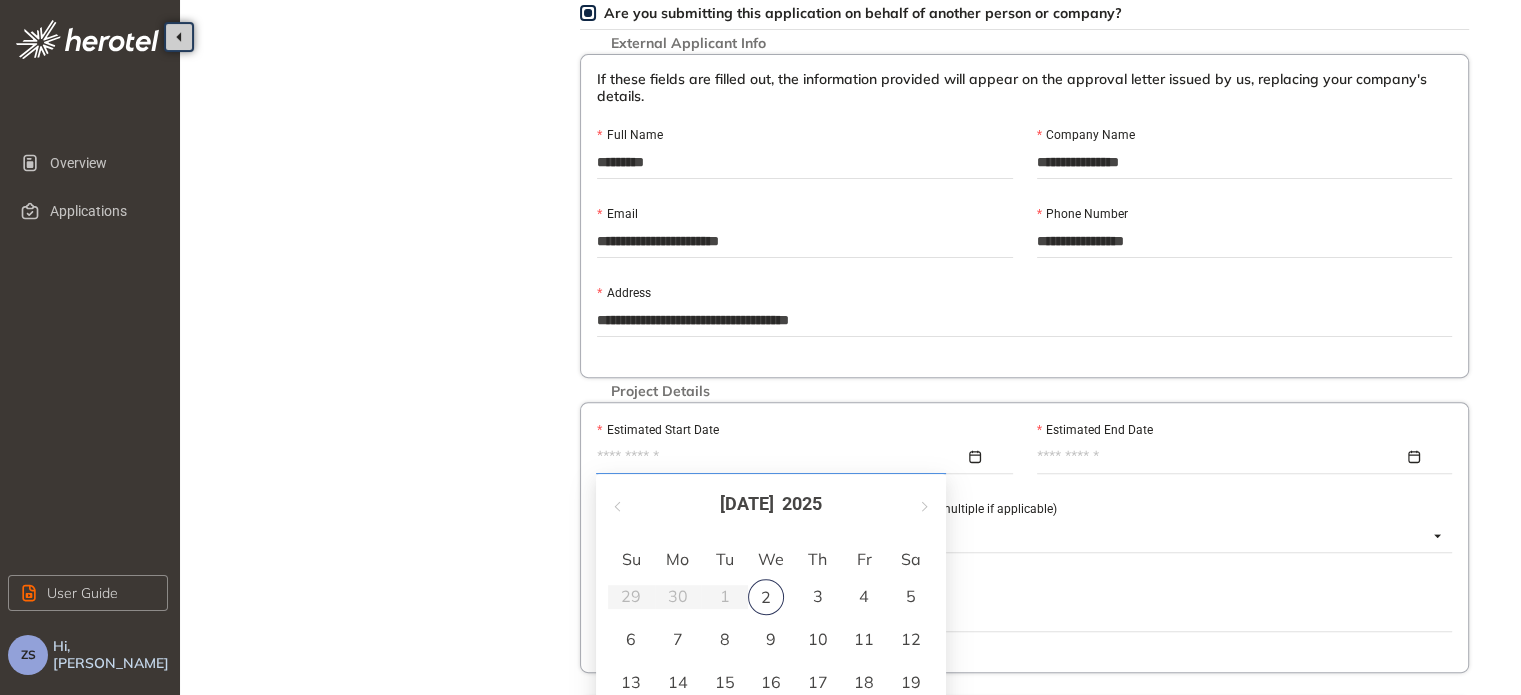 type on "**********" 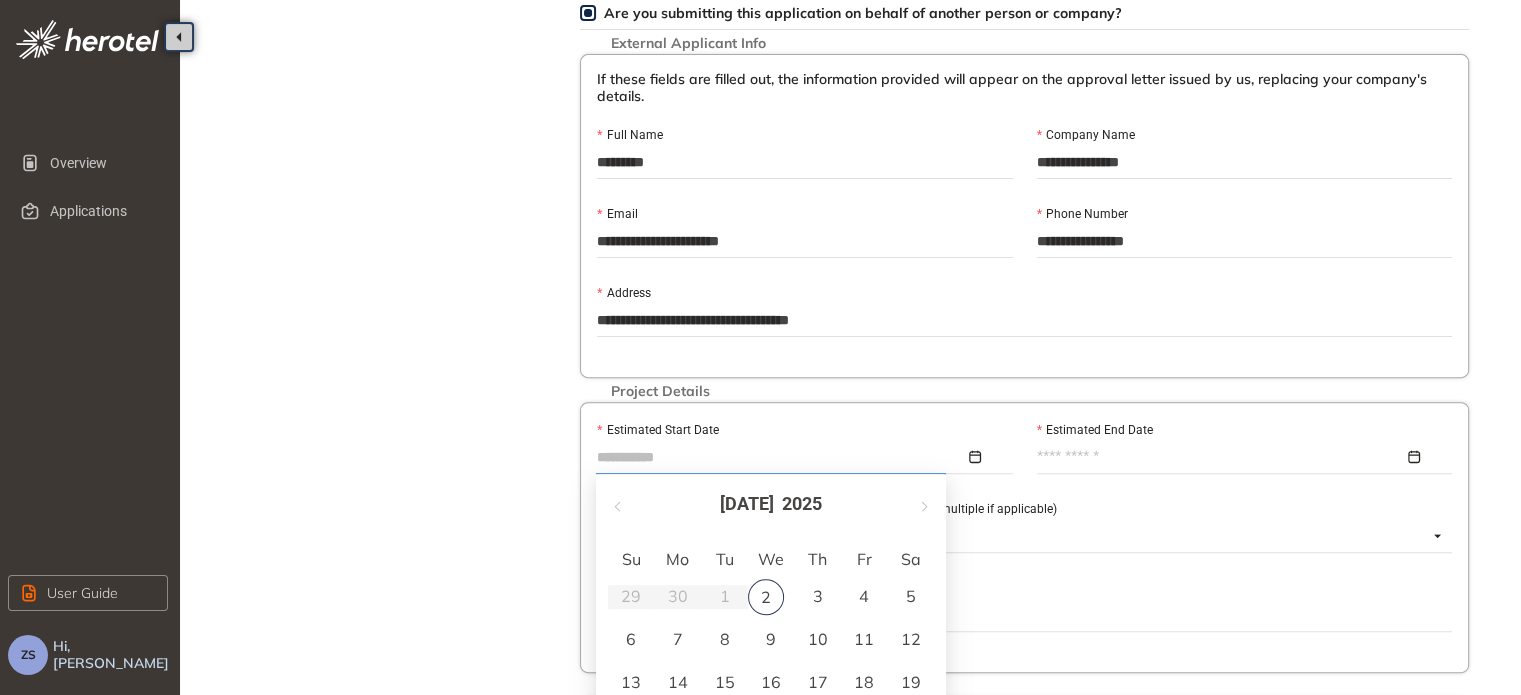 click on "2" at bounding box center (766, 597) 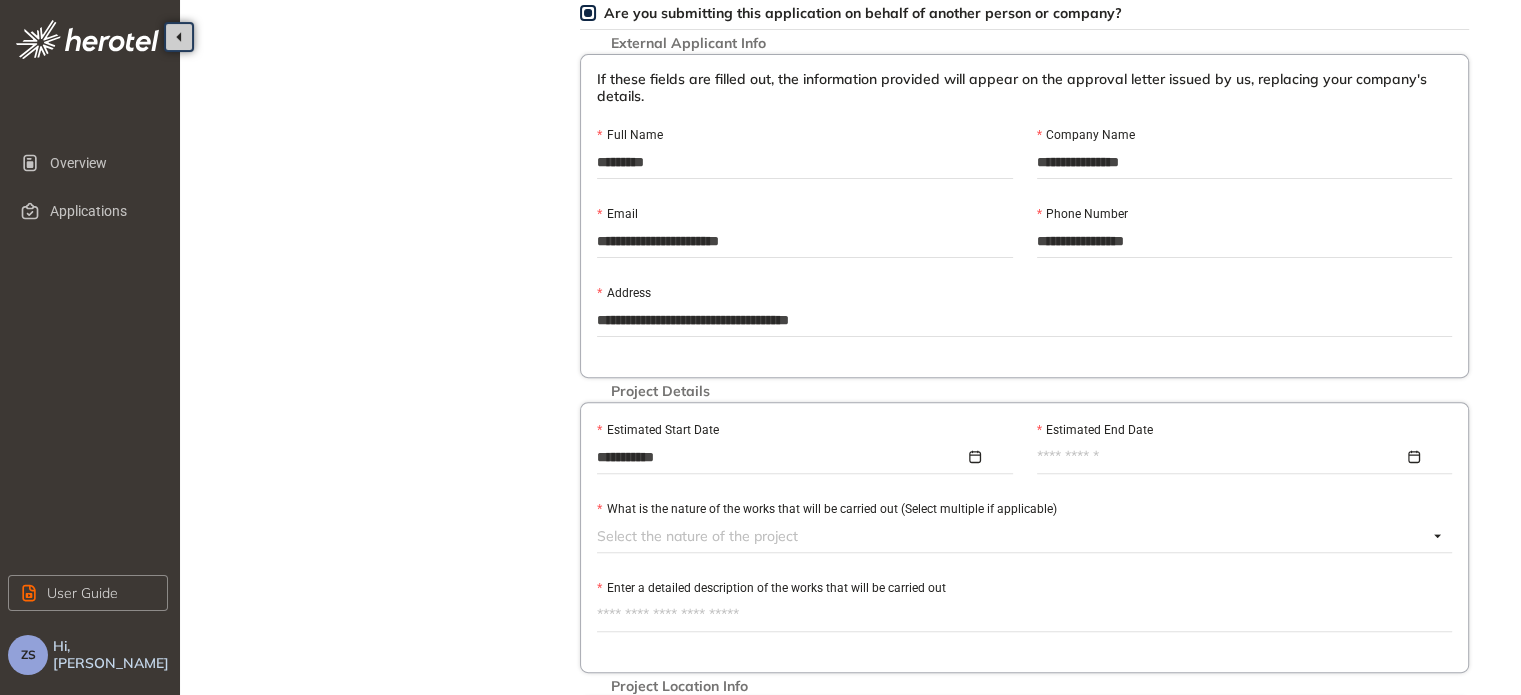 click on "Estimated End Date" at bounding box center [1221, 457] 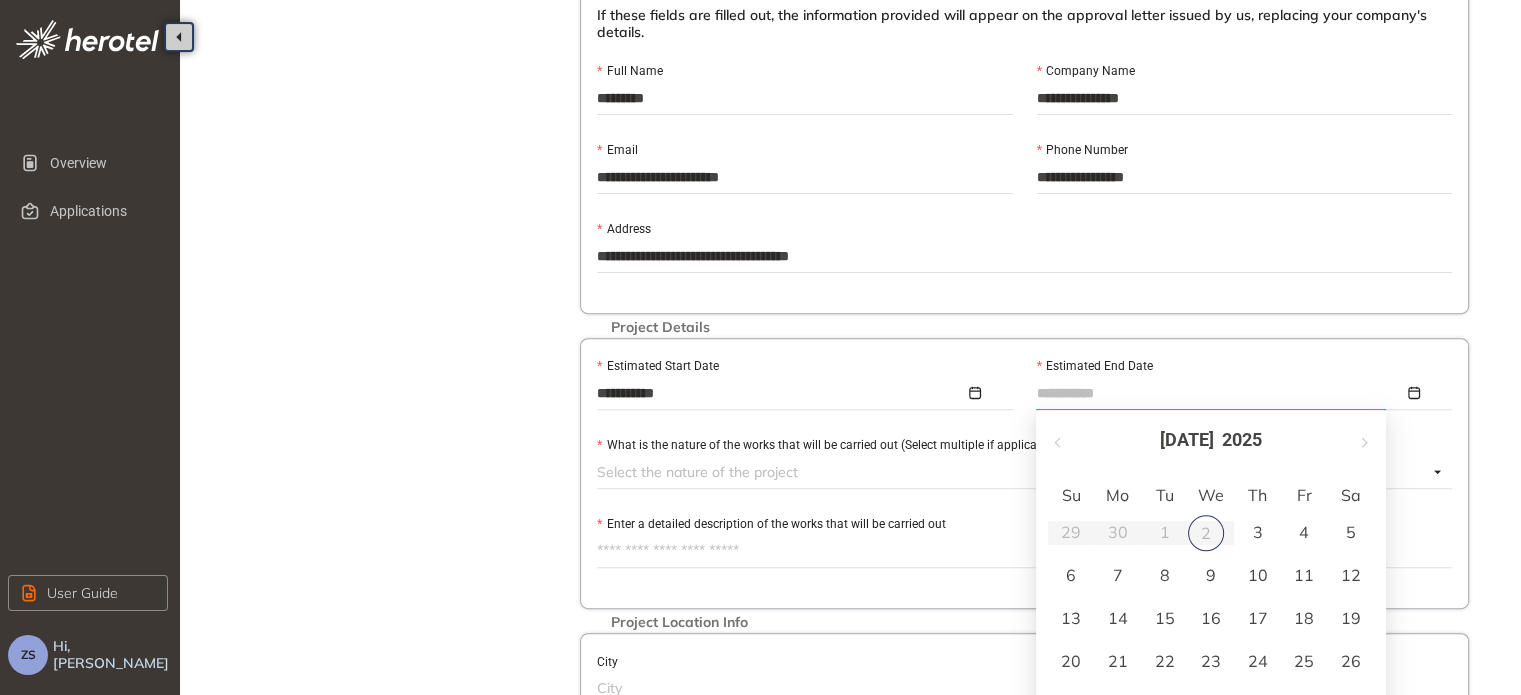 scroll, scrollTop: 700, scrollLeft: 0, axis: vertical 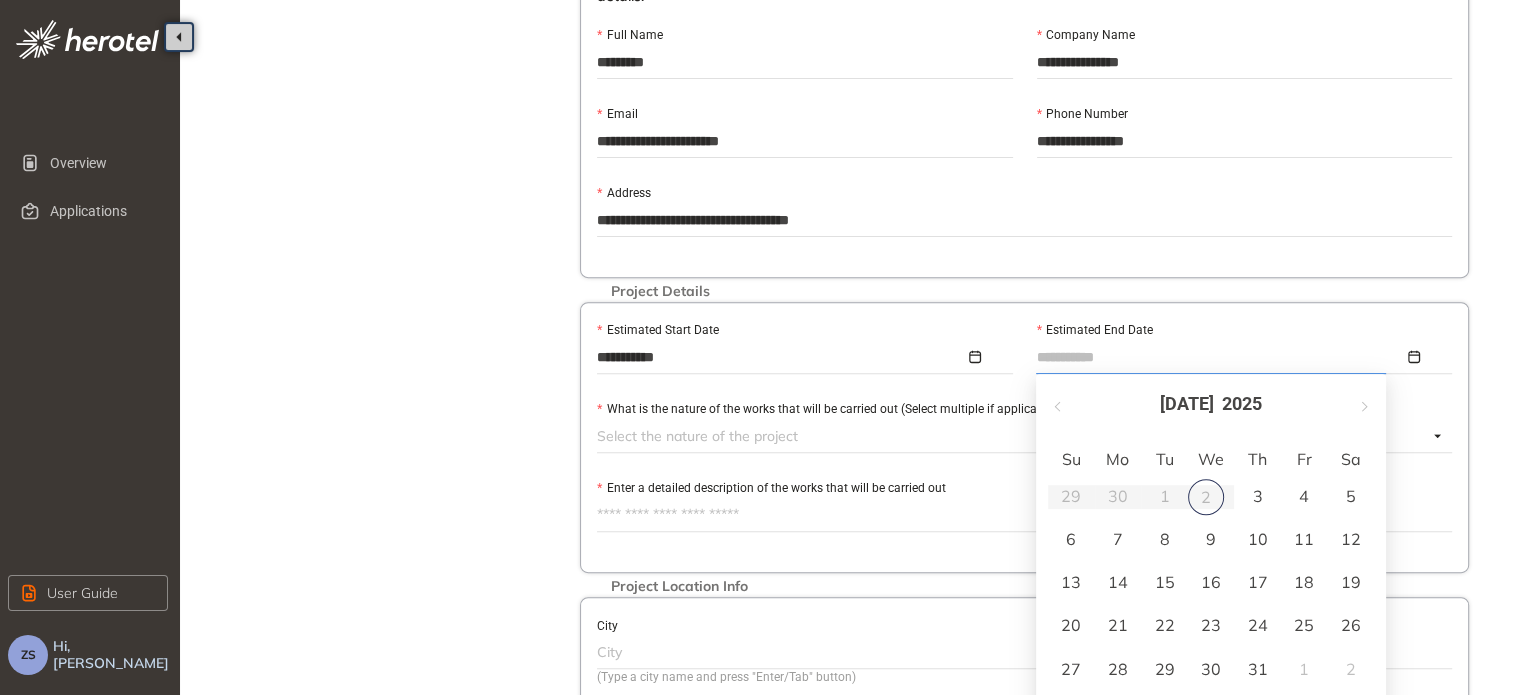 type on "**********" 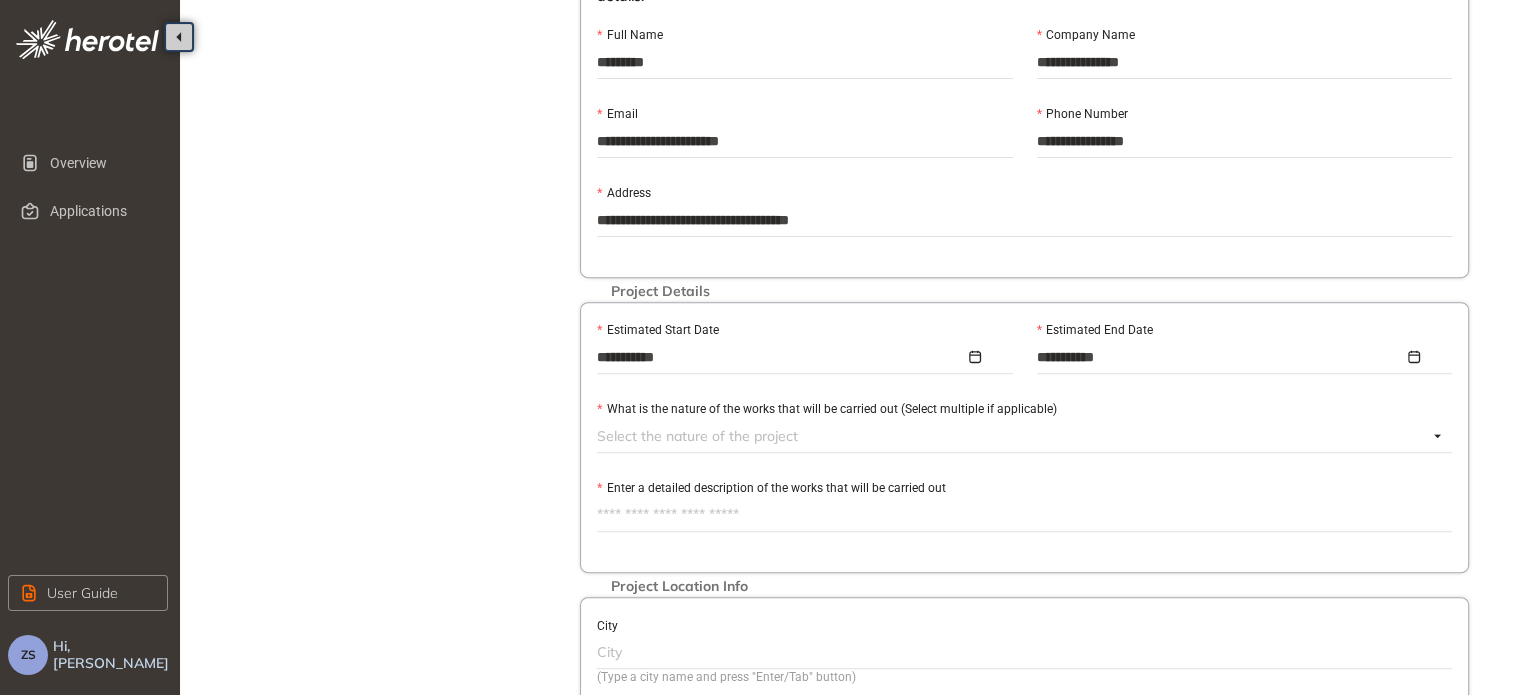 click at bounding box center [1012, 436] 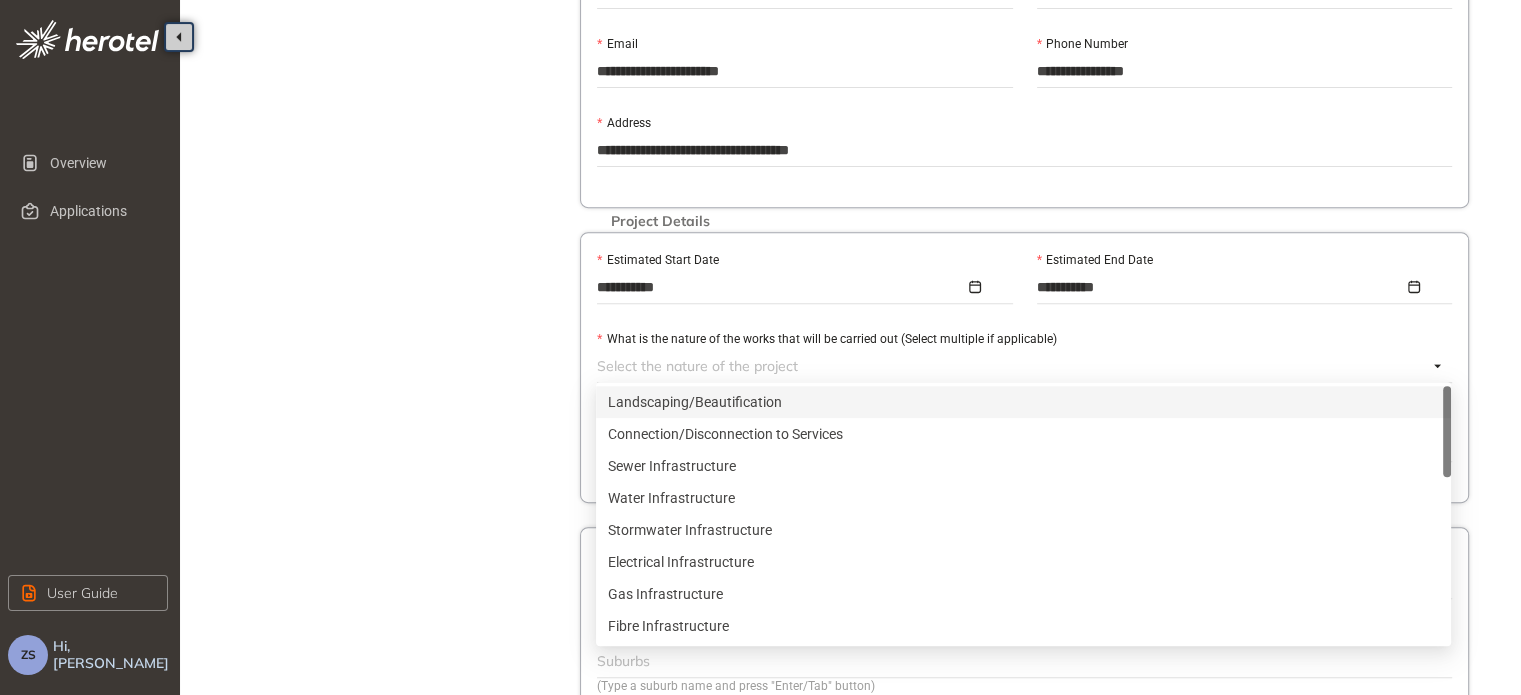 scroll, scrollTop: 900, scrollLeft: 0, axis: vertical 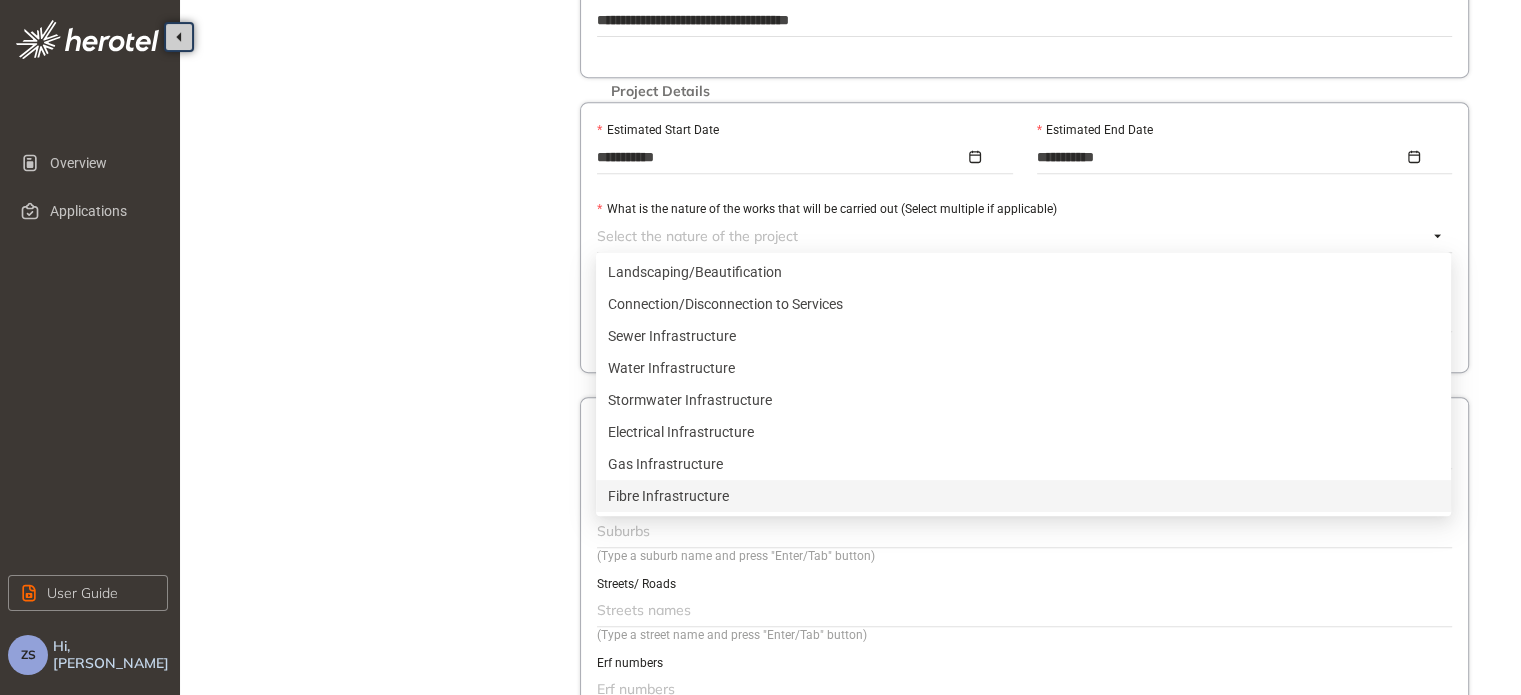 click on "Fibre Infrastructure" at bounding box center (1023, 496) 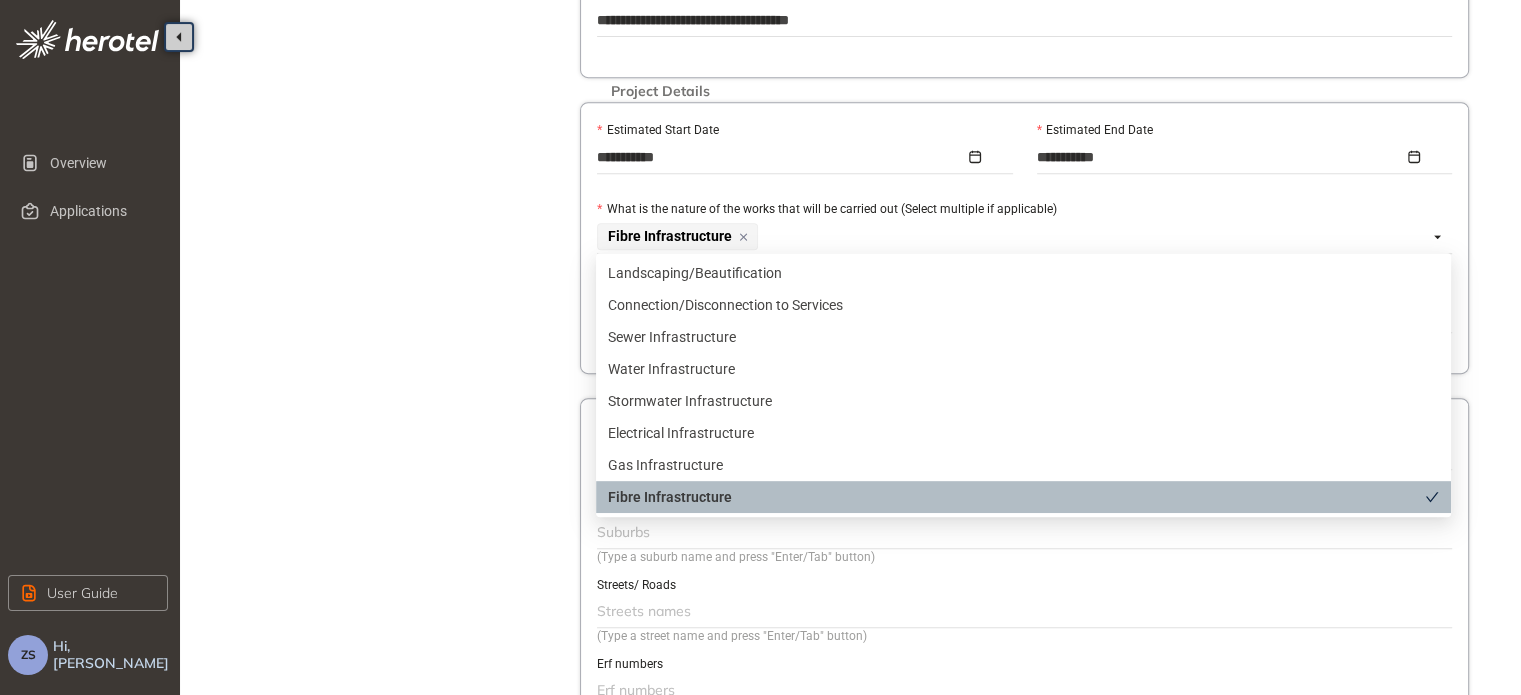 click on "Fibre Infrastructure" at bounding box center (1016, 497) 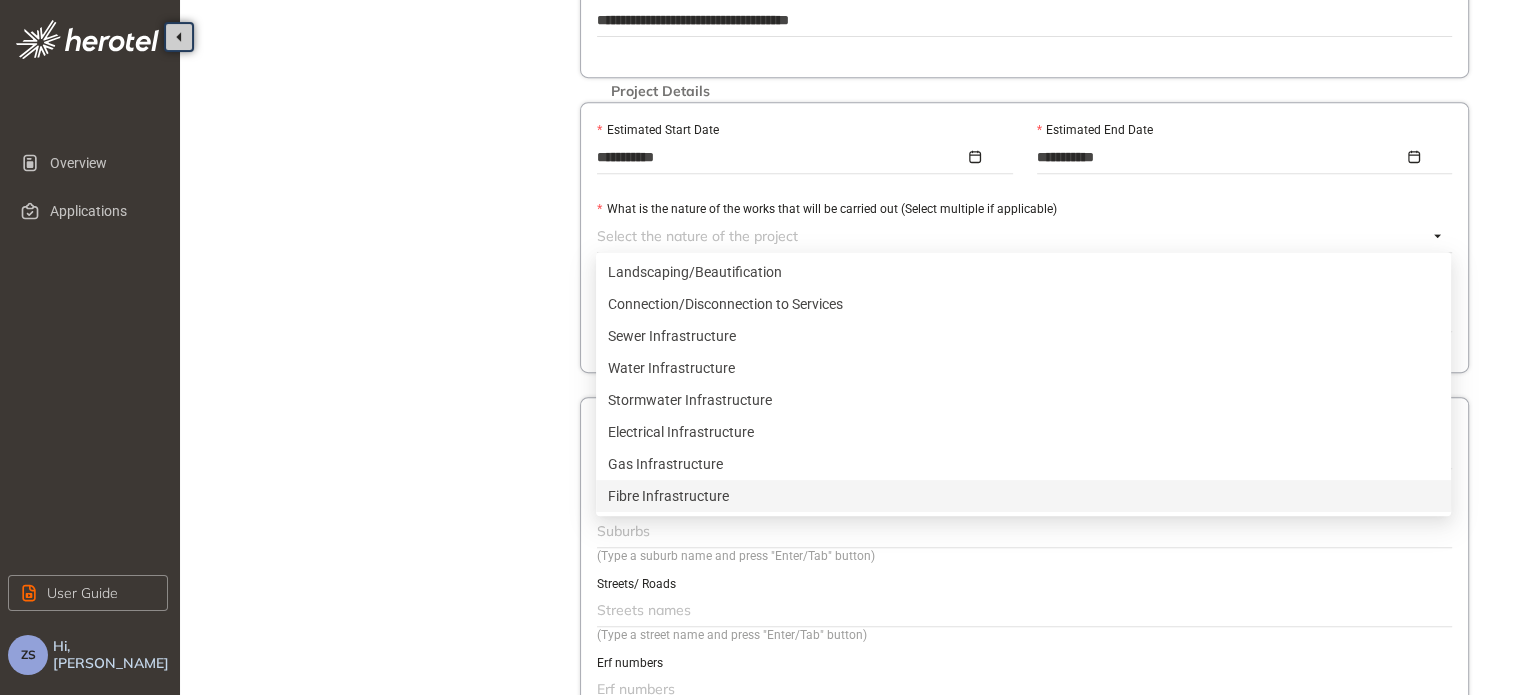 click on "Fibre Infrastructure" at bounding box center (1023, 496) 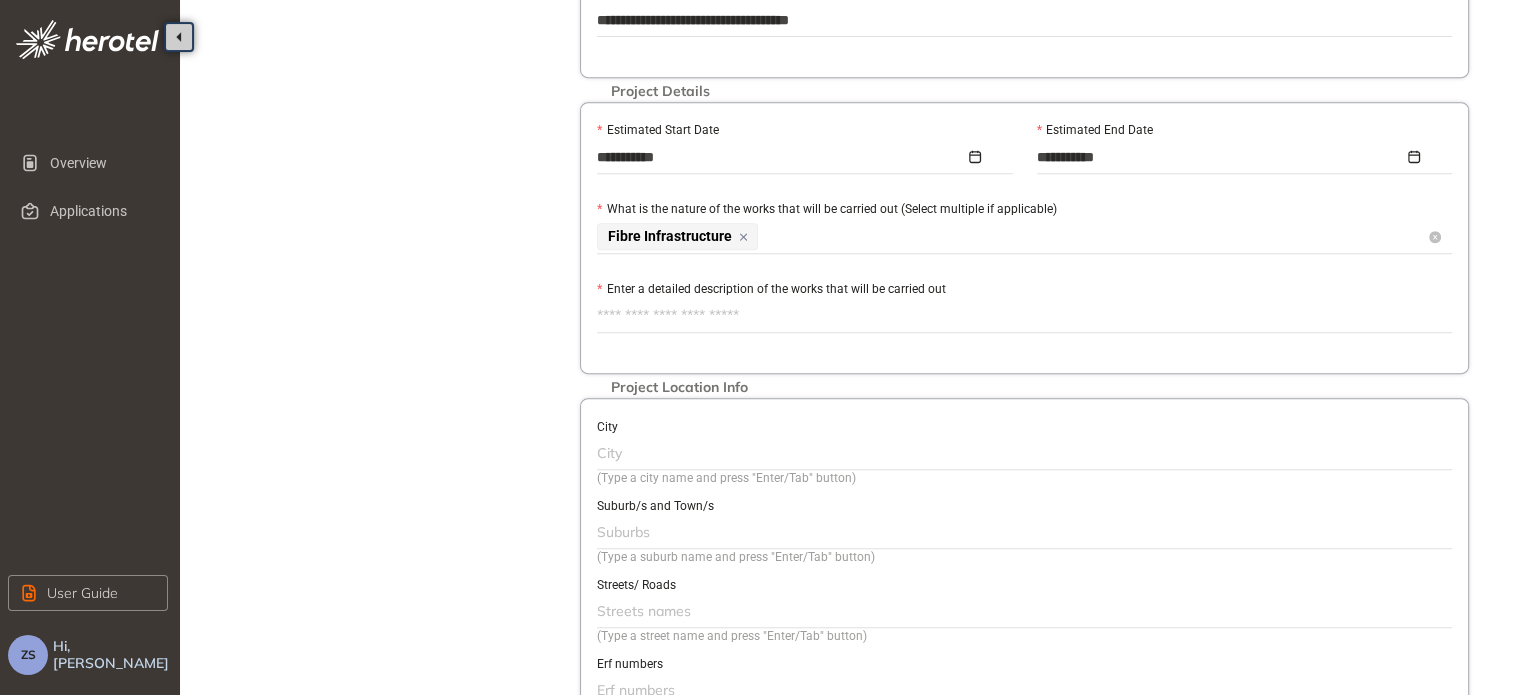 click on "Fibre Infrastructure" at bounding box center (1012, 236) 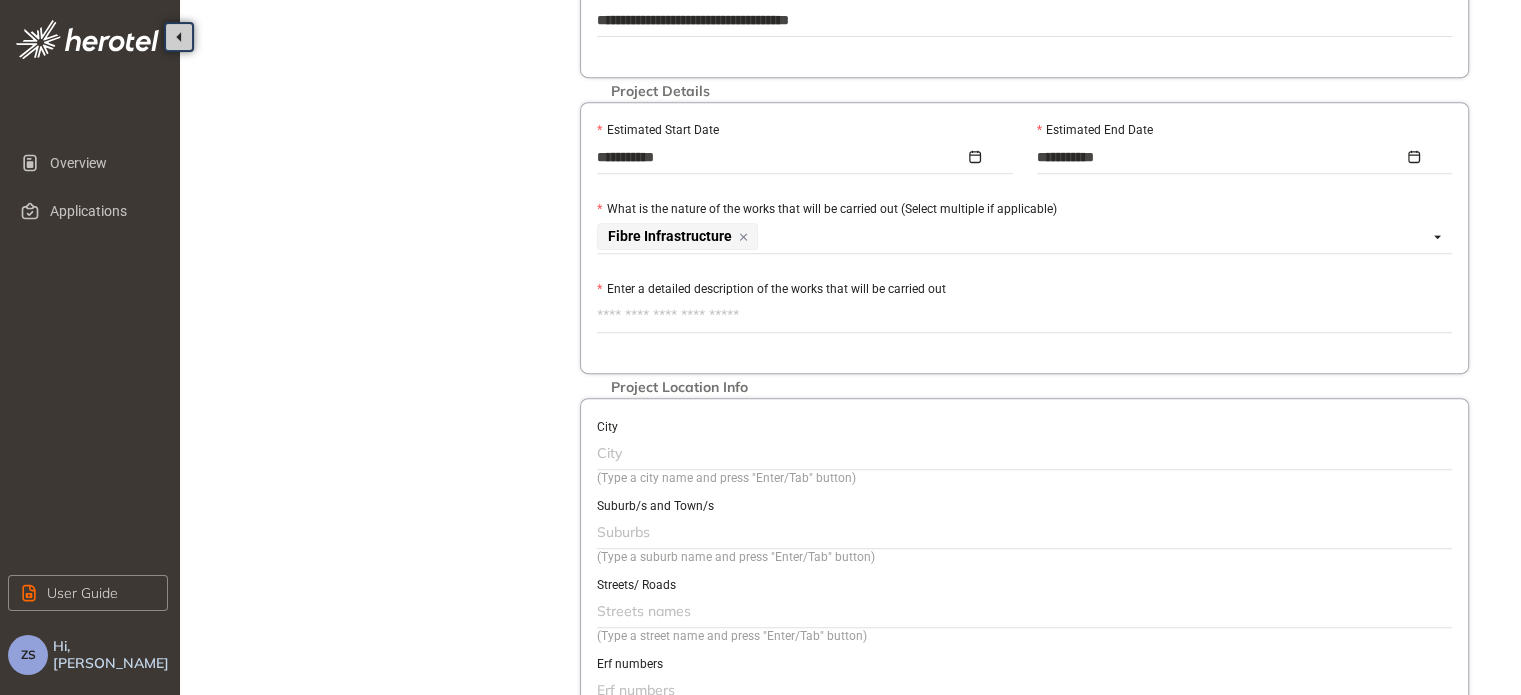 click on "Enter a detailed description of the works that will be carried out" at bounding box center (1024, 316) 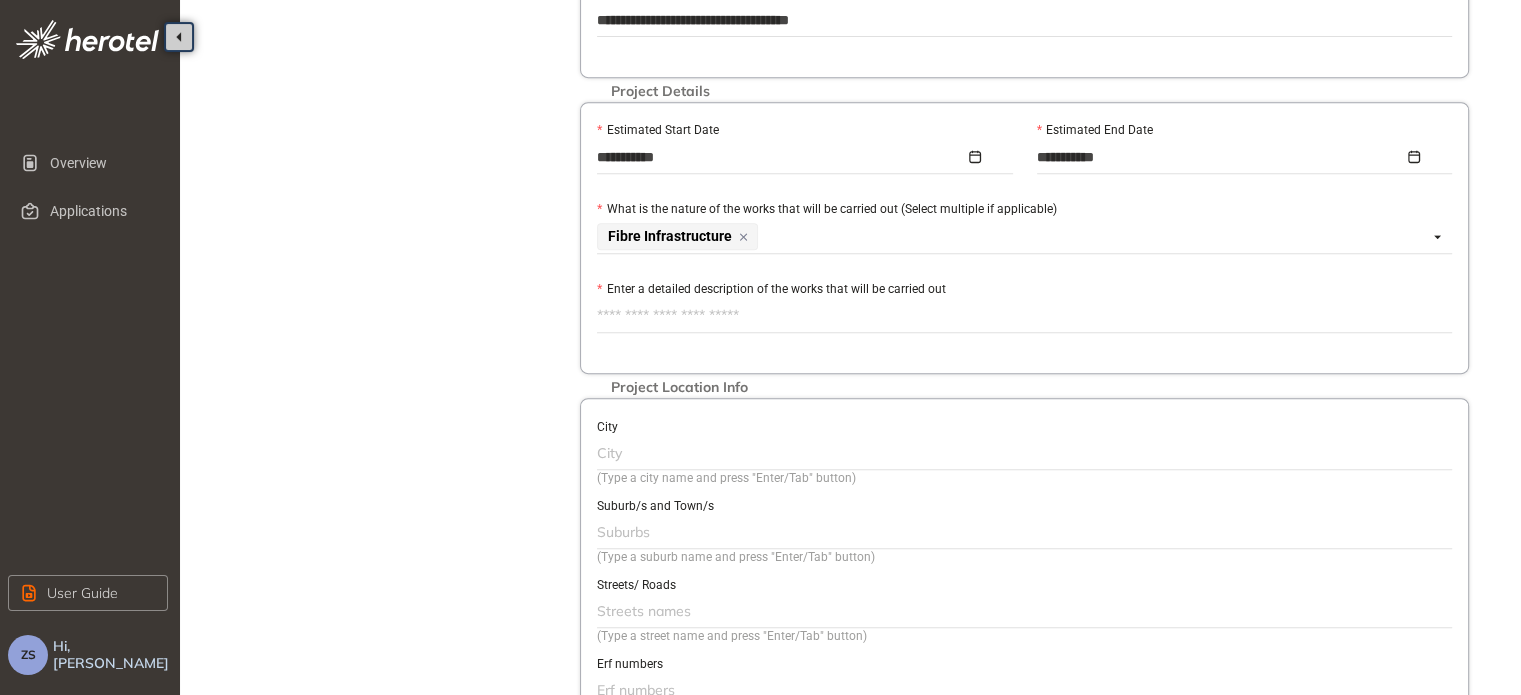paste on "**********" 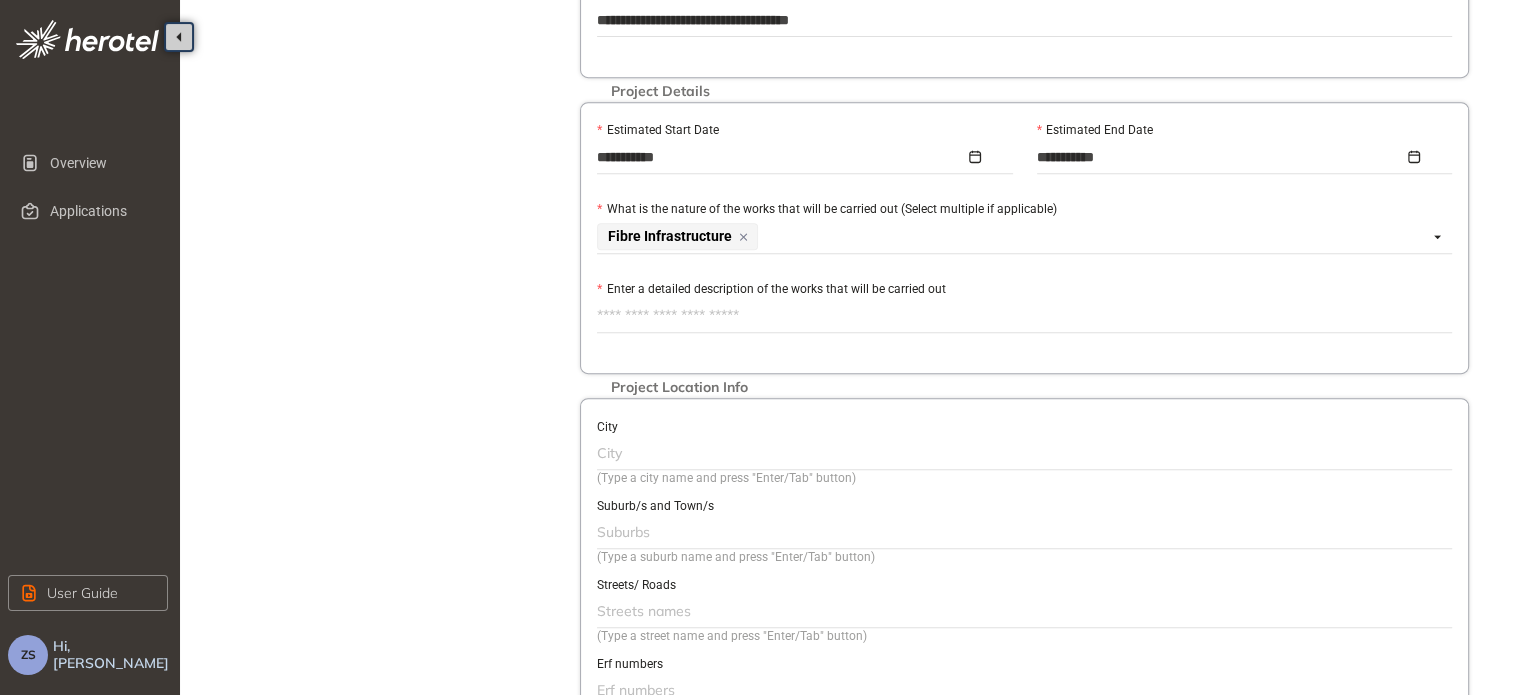 type on "**********" 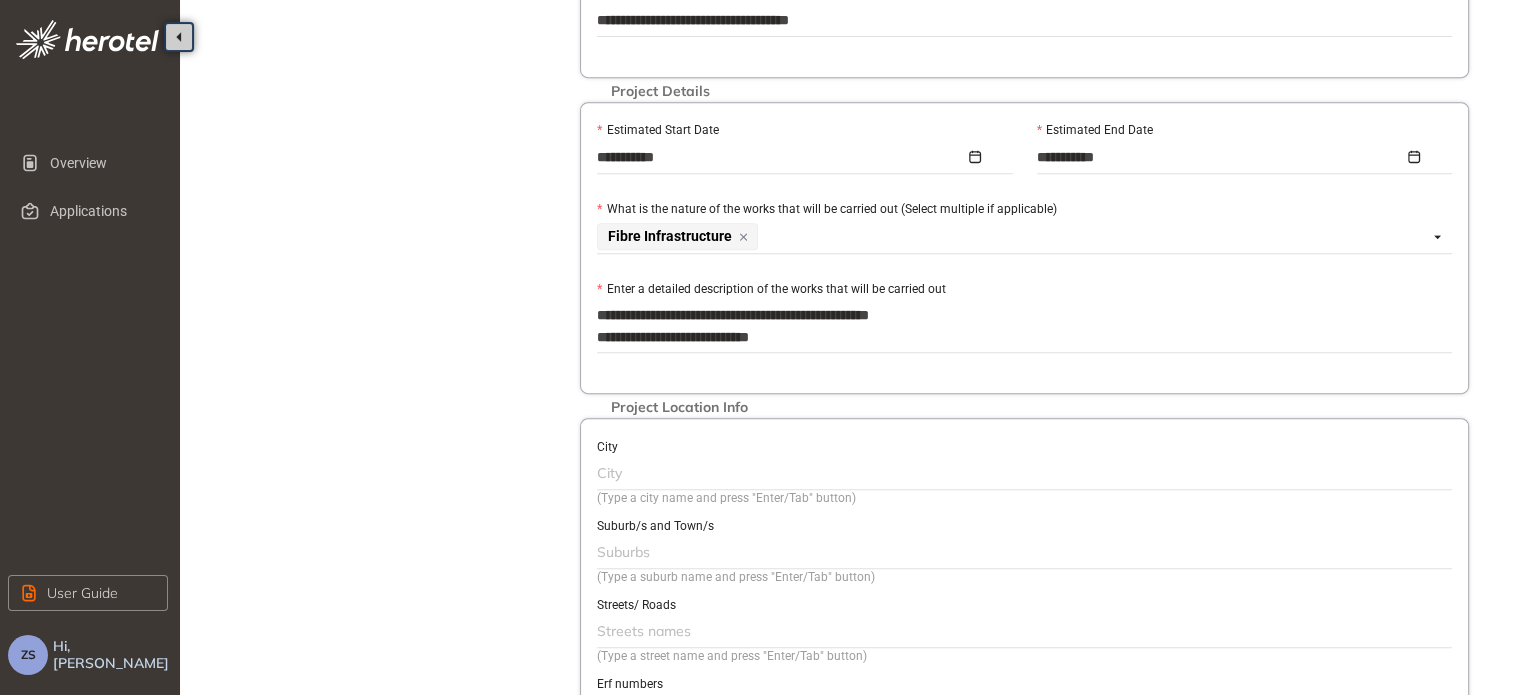 drag, startPoint x: 701, startPoint y: 335, endPoint x: 591, endPoint y: 335, distance: 110 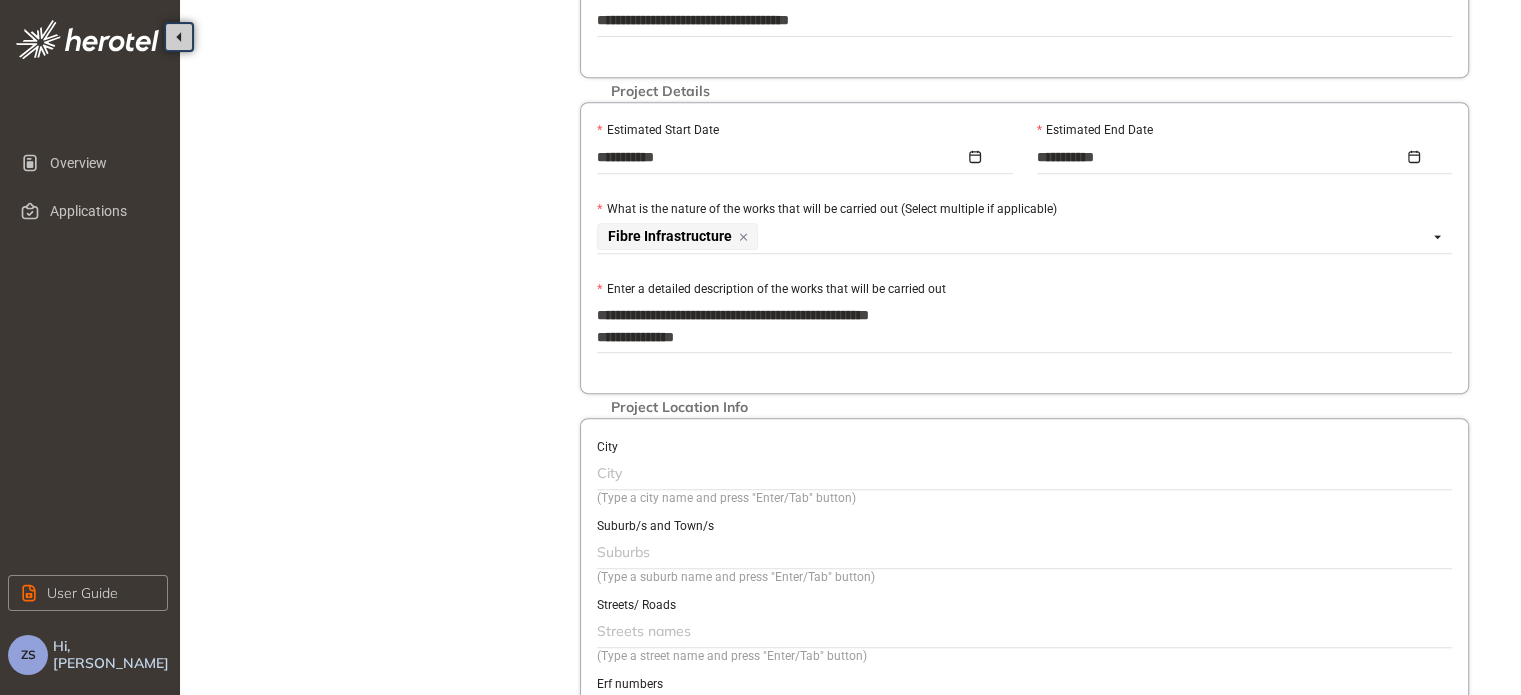 click at bounding box center [1022, 473] 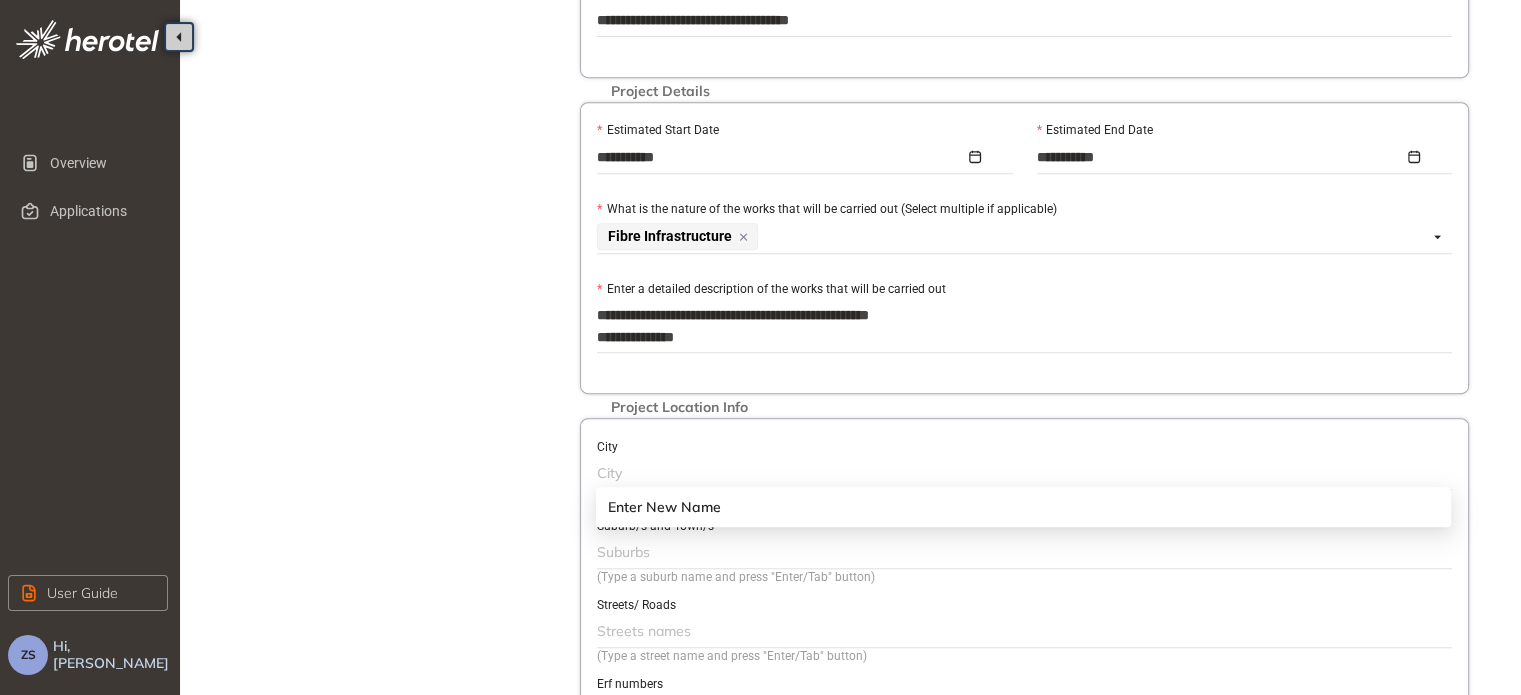 click on "Enter New Name" at bounding box center [664, 507] 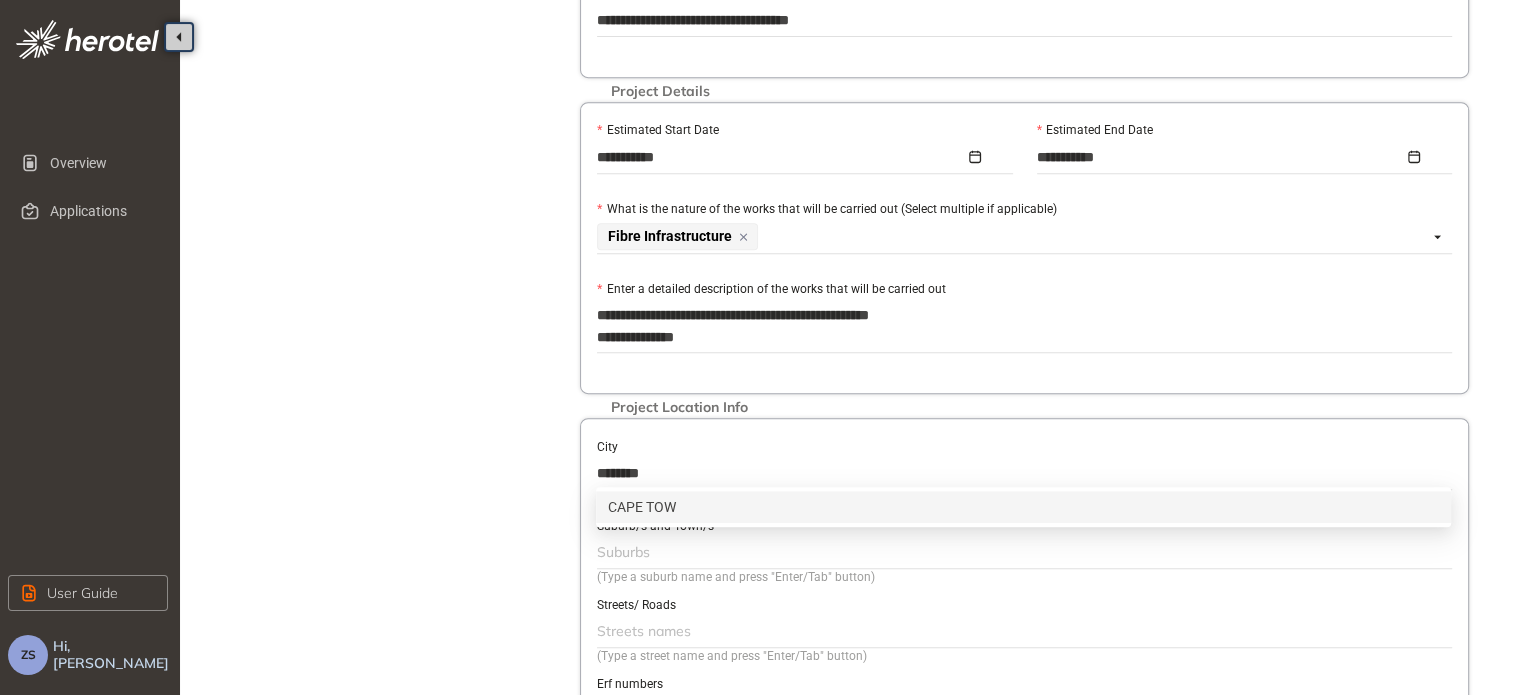 type on "*********" 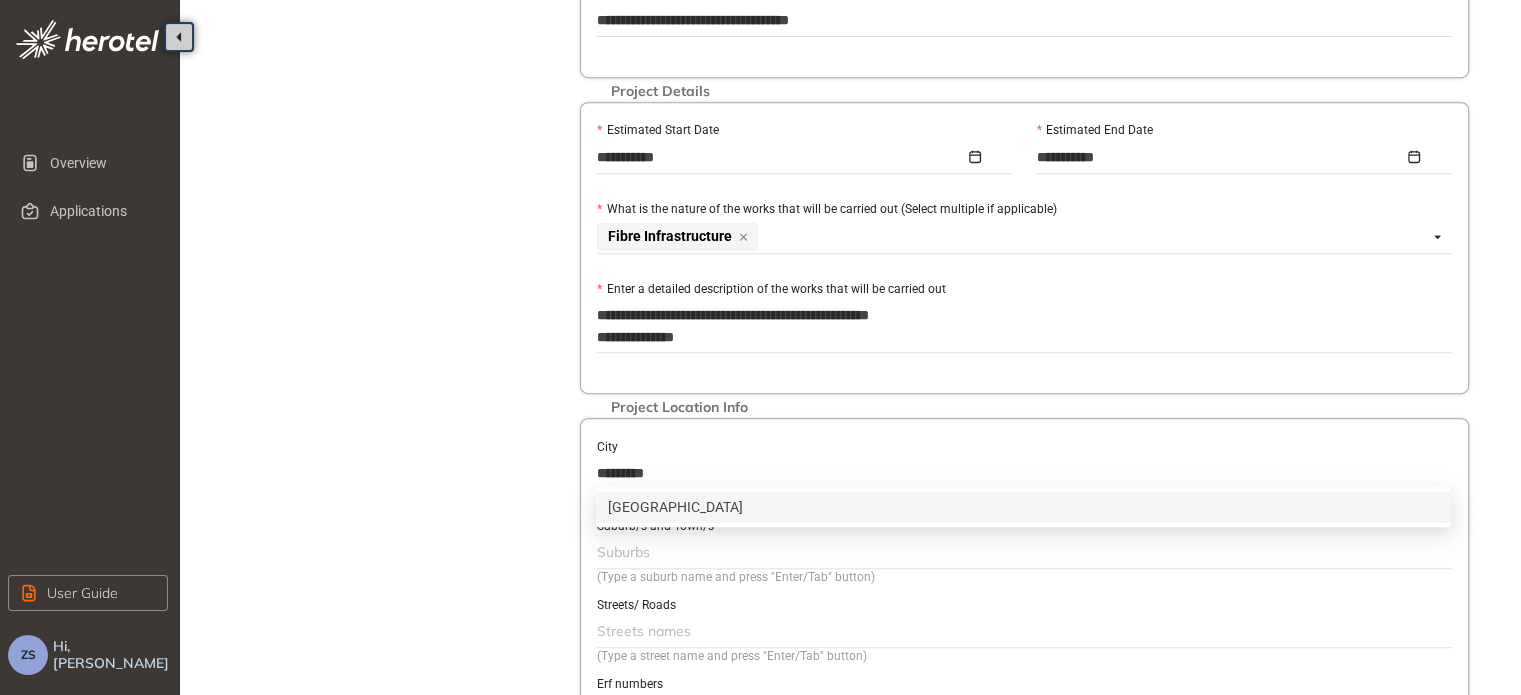 click on "[GEOGRAPHIC_DATA]" at bounding box center (1023, 507) 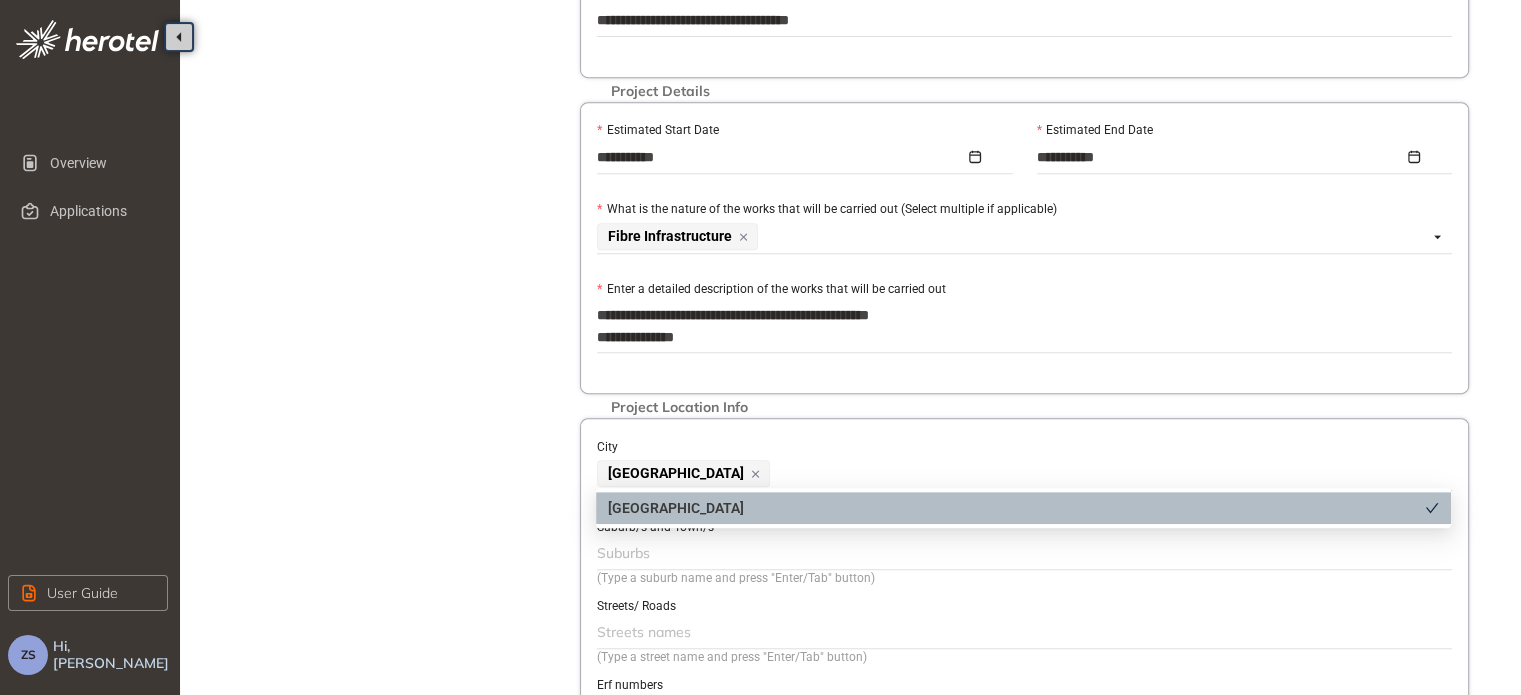 click at bounding box center [1022, 553] 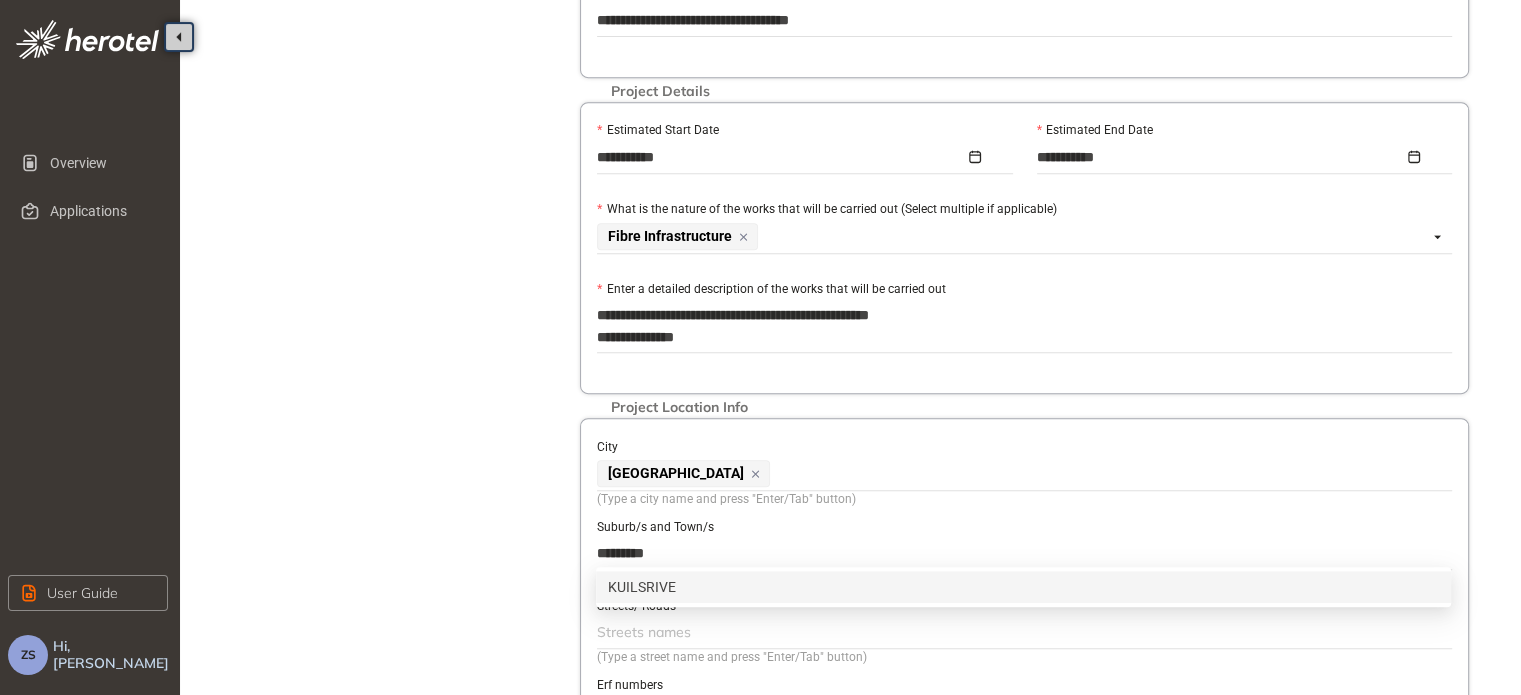 type on "**********" 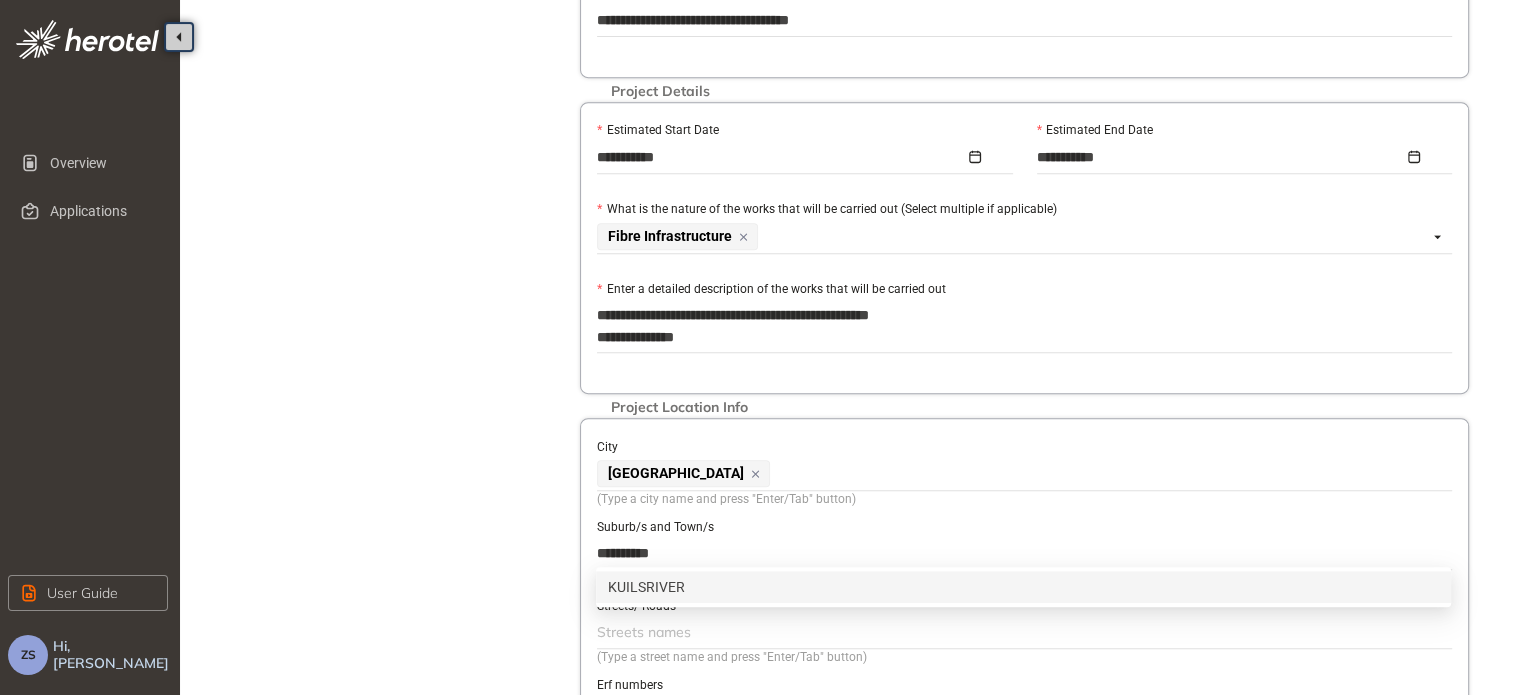 click on "KUILSRIVER" at bounding box center [1023, 587] 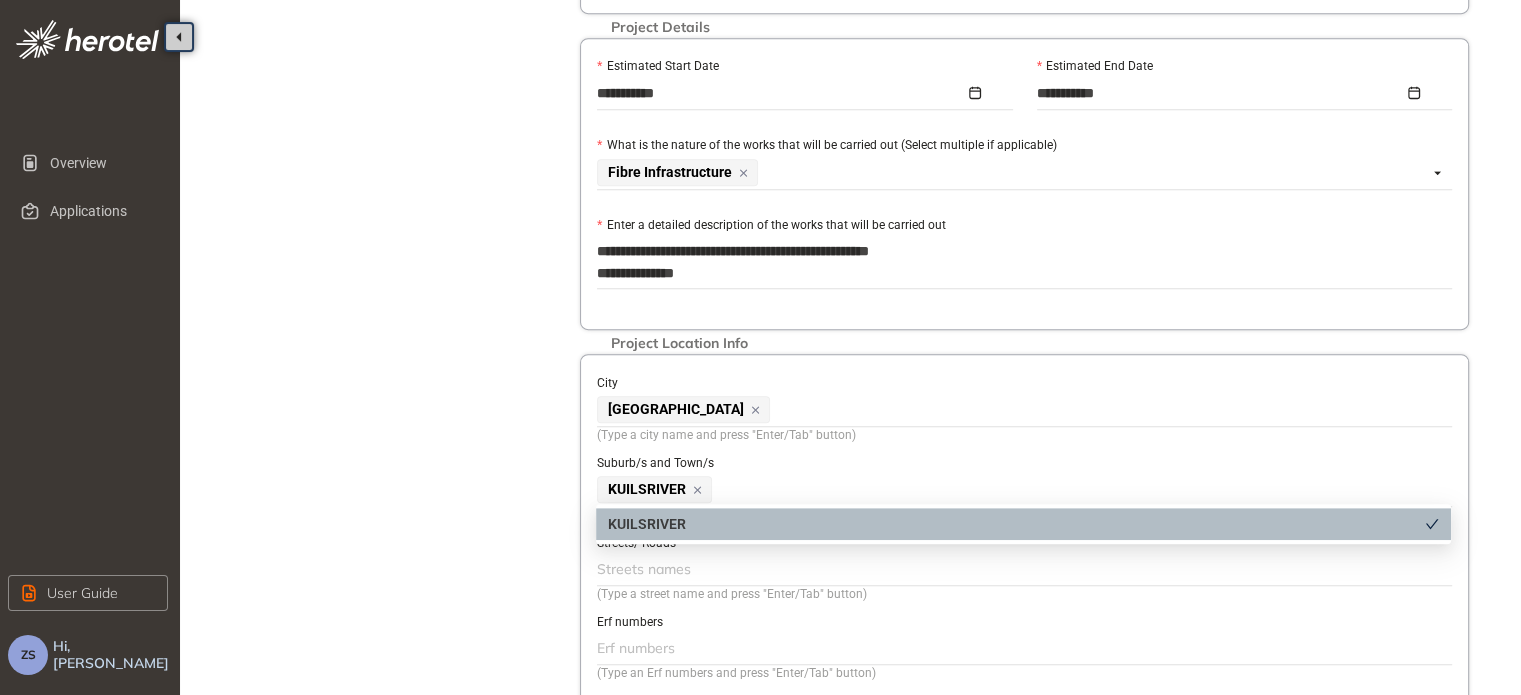 scroll, scrollTop: 1000, scrollLeft: 0, axis: vertical 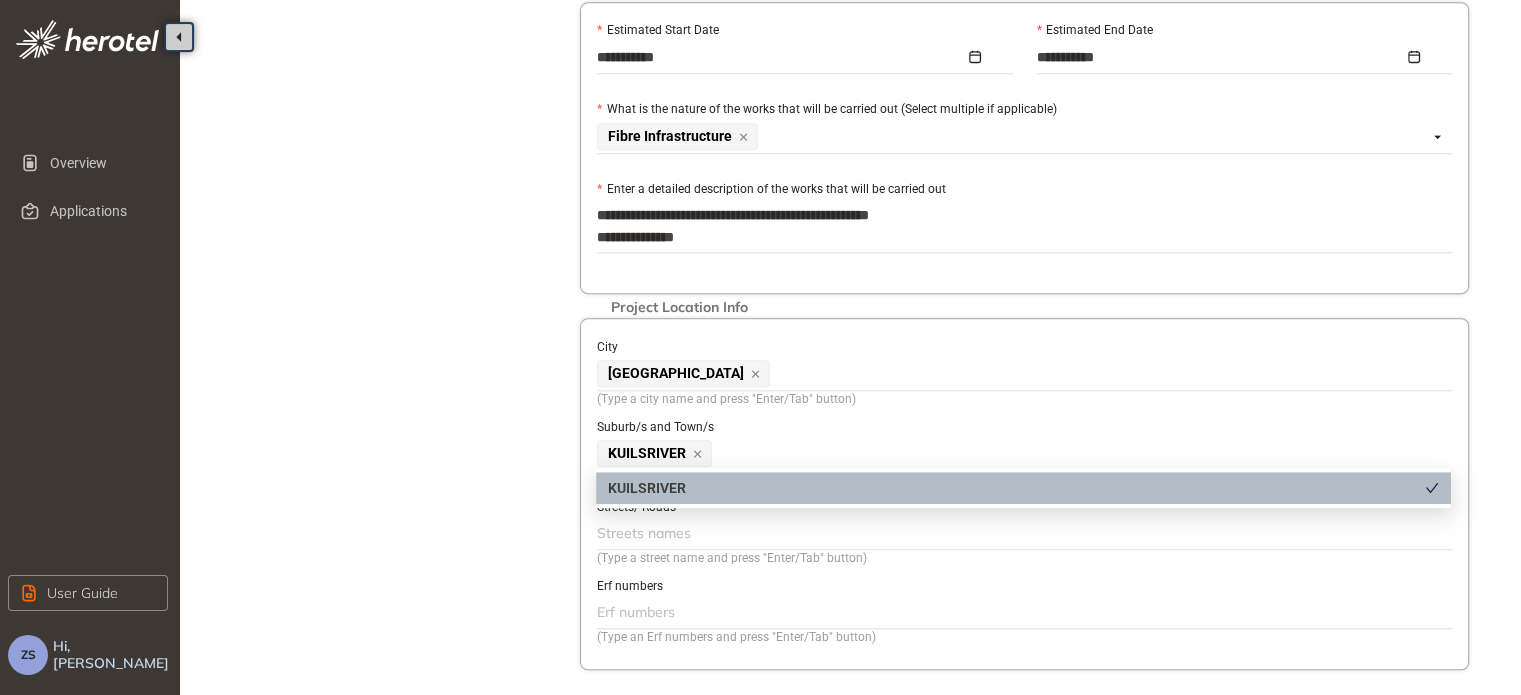 click at bounding box center [1022, 533] 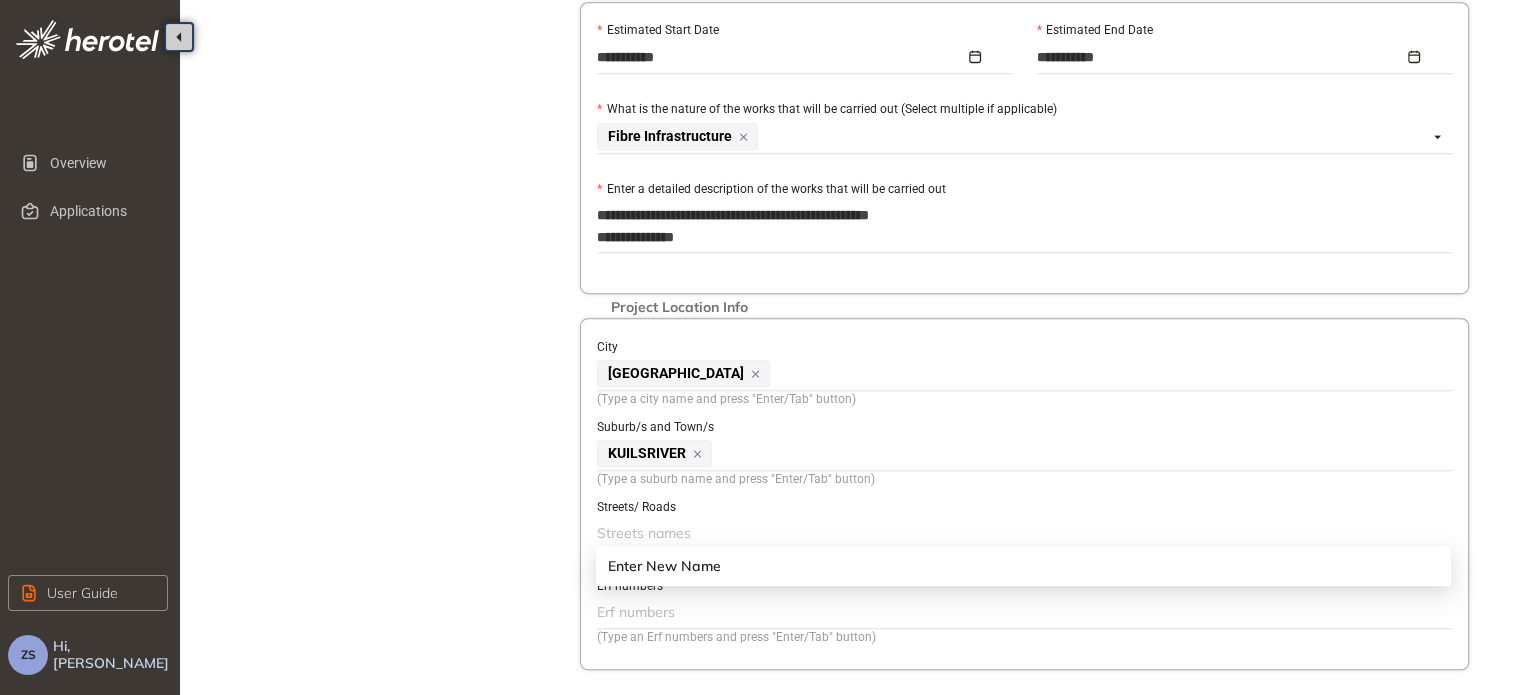 drag, startPoint x: 665, startPoint y: 529, endPoint x: 678, endPoint y: 567, distance: 40.16217 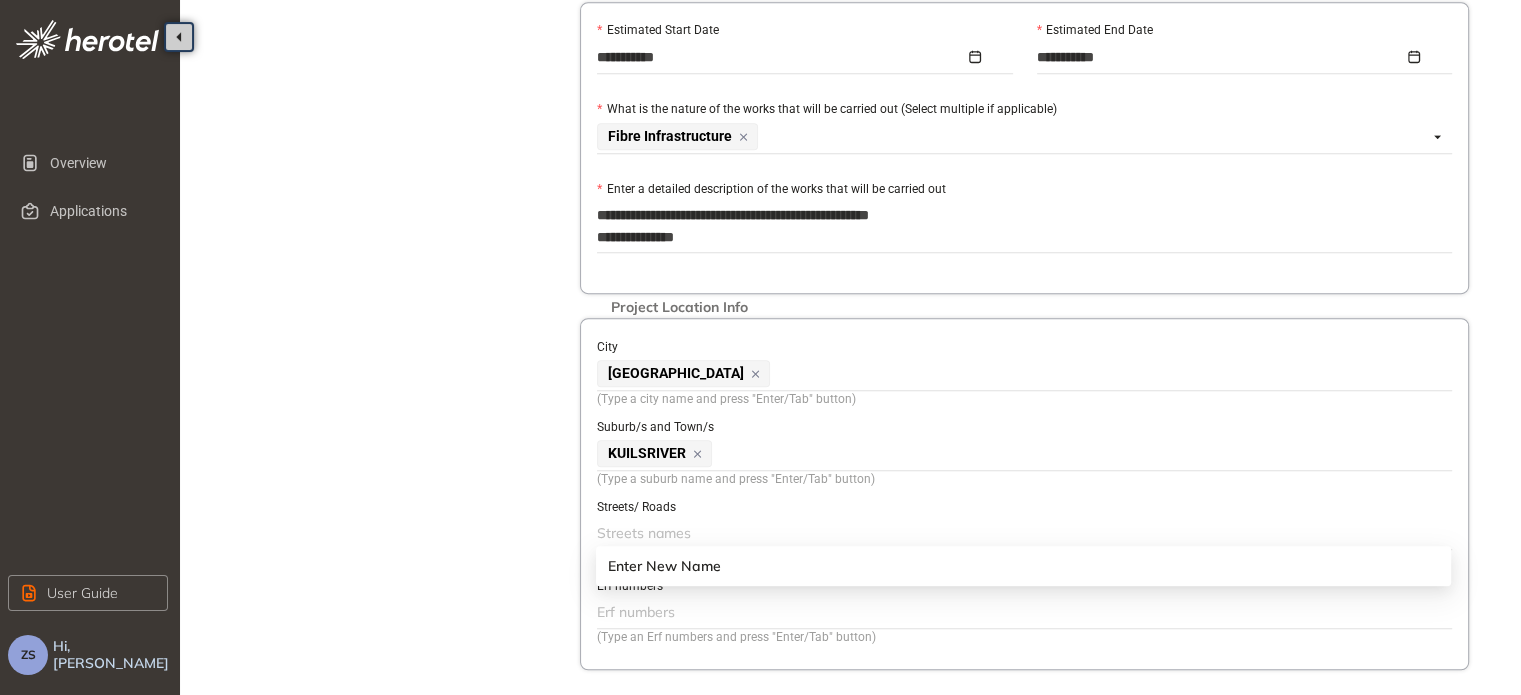 drag, startPoint x: 672, startPoint y: 520, endPoint x: 637, endPoint y: 520, distance: 35 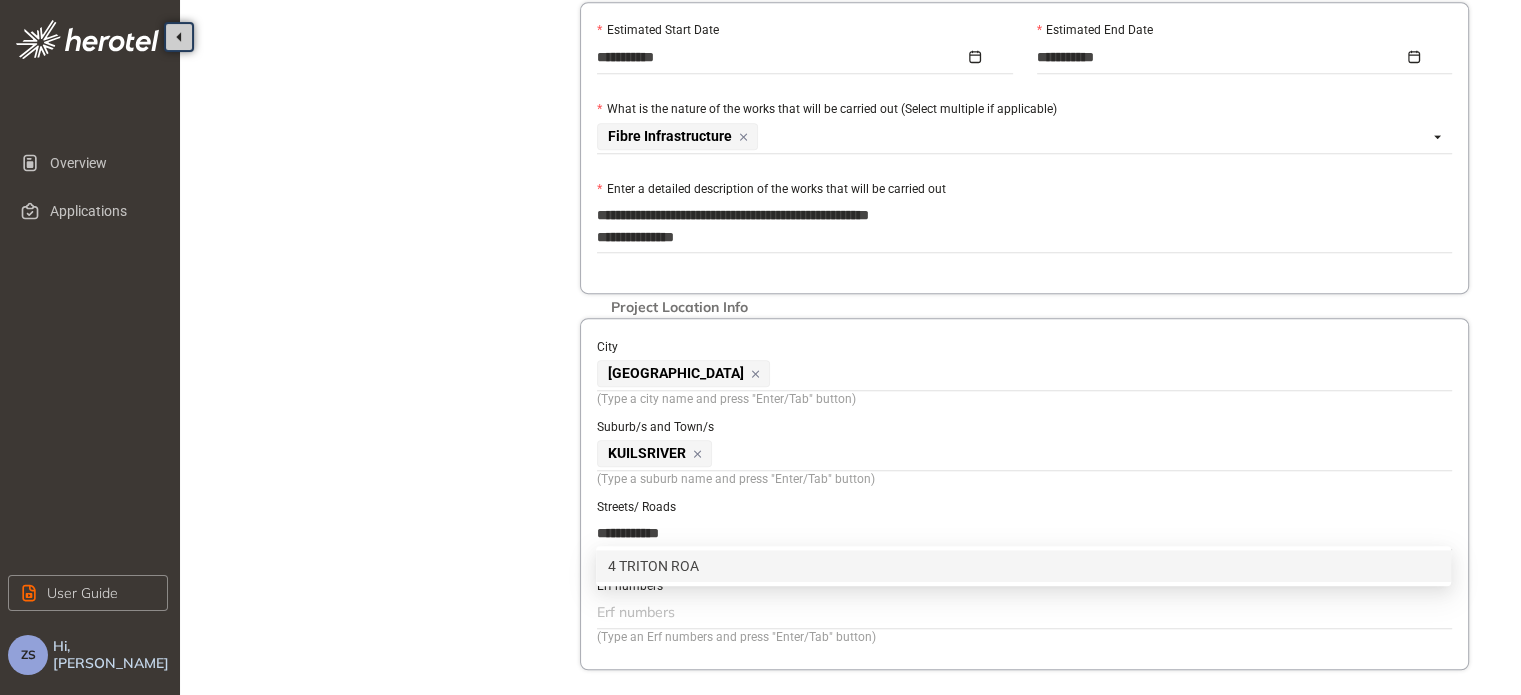 type on "**********" 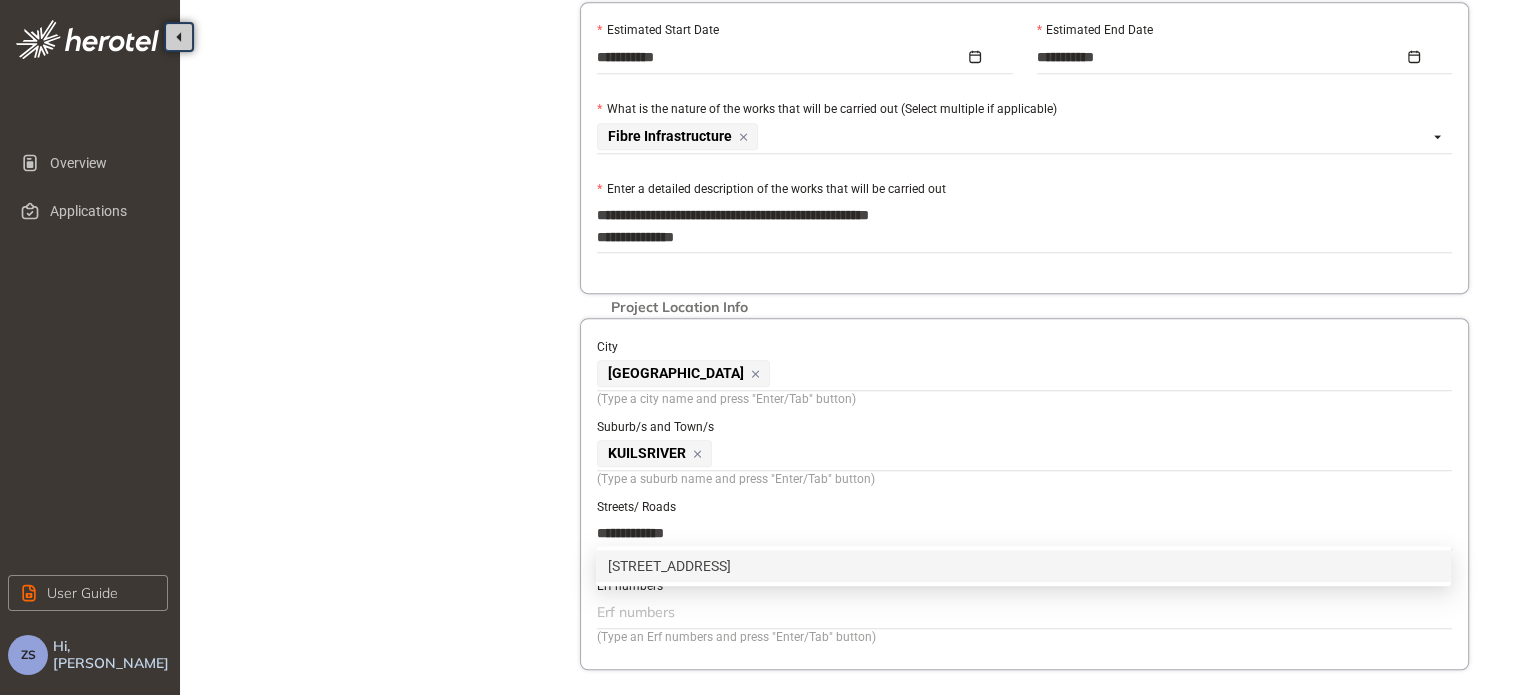 click on "[STREET_ADDRESS]" at bounding box center (1023, 566) 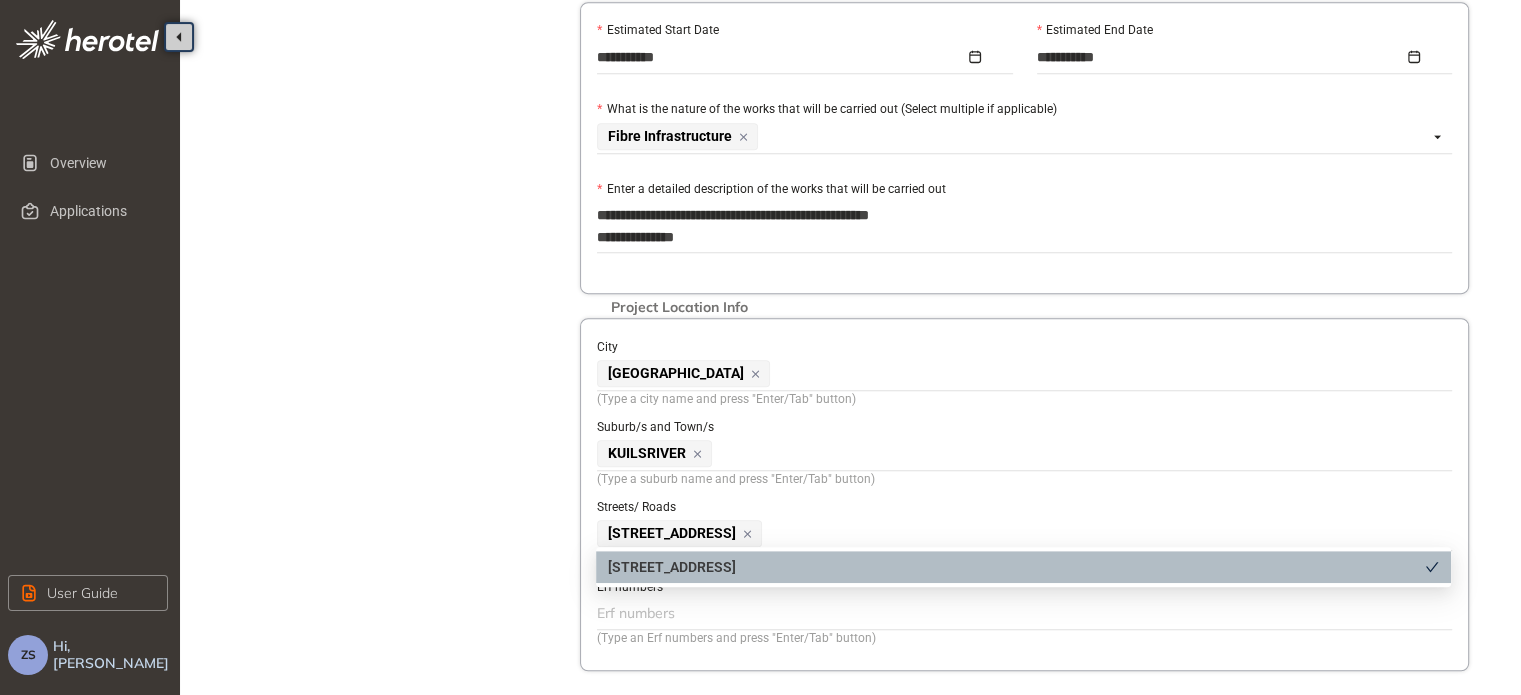 click at bounding box center (1022, 613) 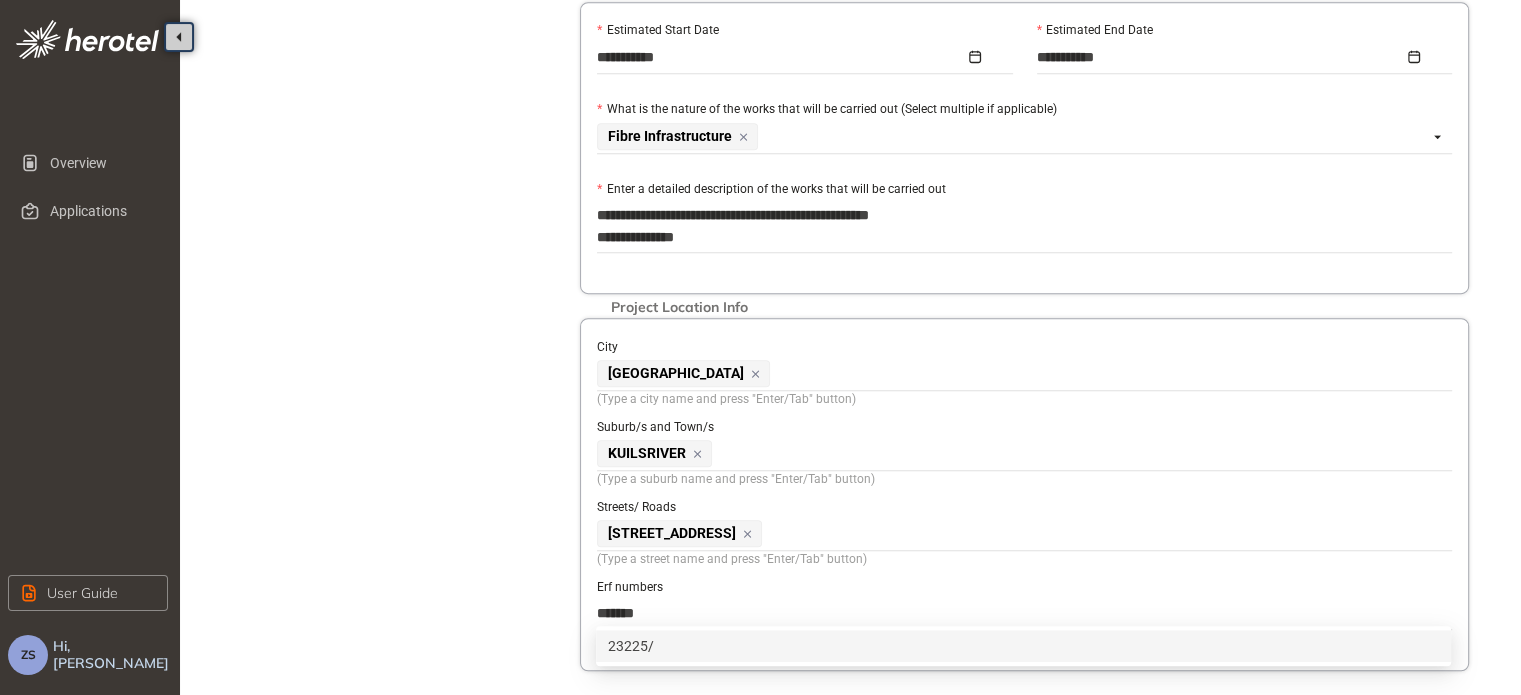 type on "********" 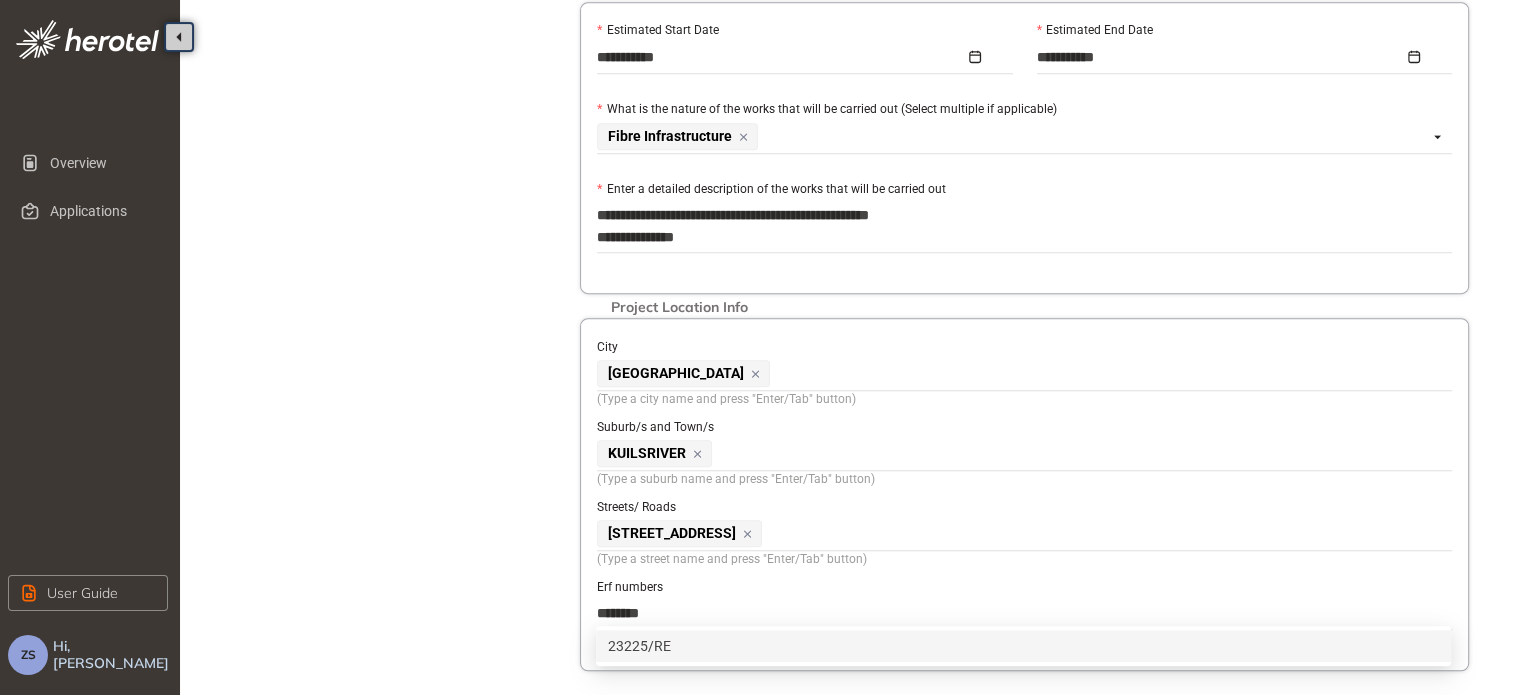 click on "23225/RE" at bounding box center (1023, 646) 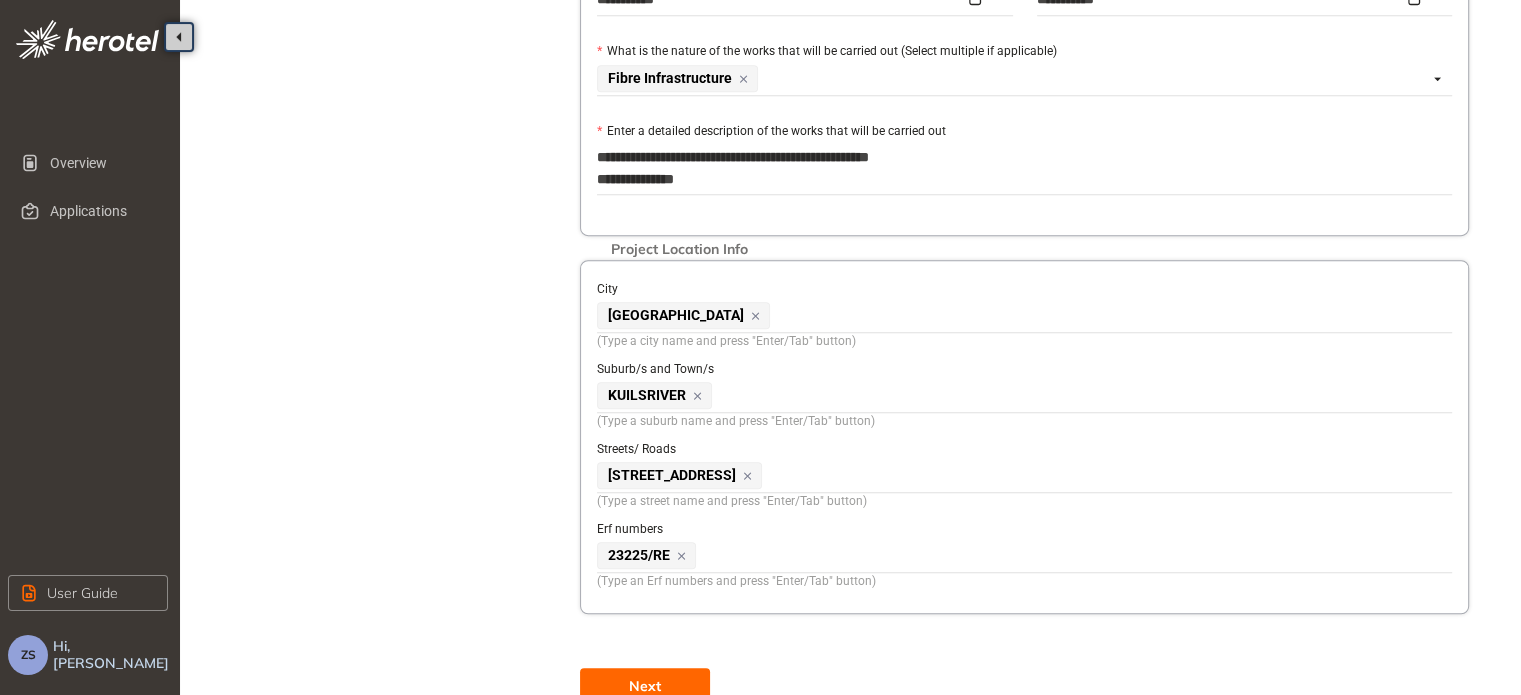 scroll, scrollTop: 1110, scrollLeft: 0, axis: vertical 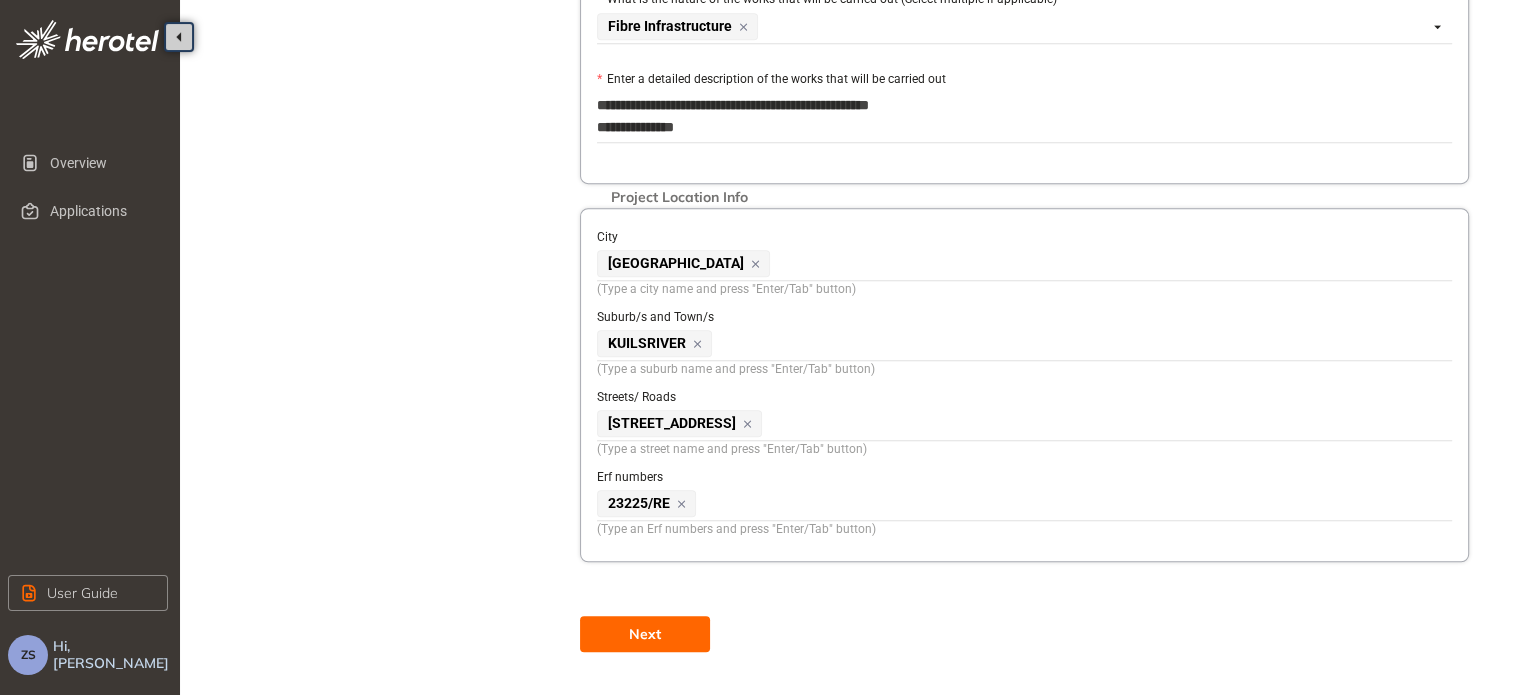 click on "Next" at bounding box center (645, 634) 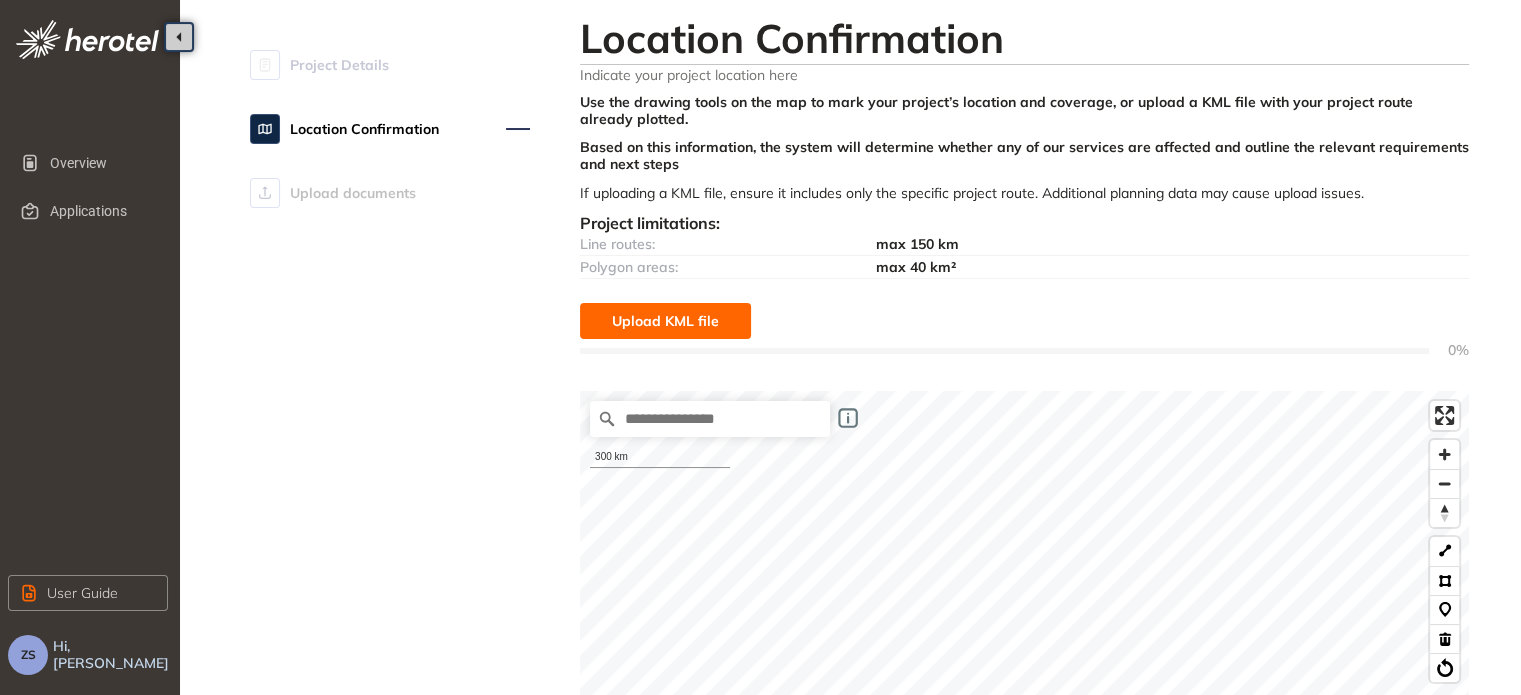 scroll, scrollTop: 0, scrollLeft: 0, axis: both 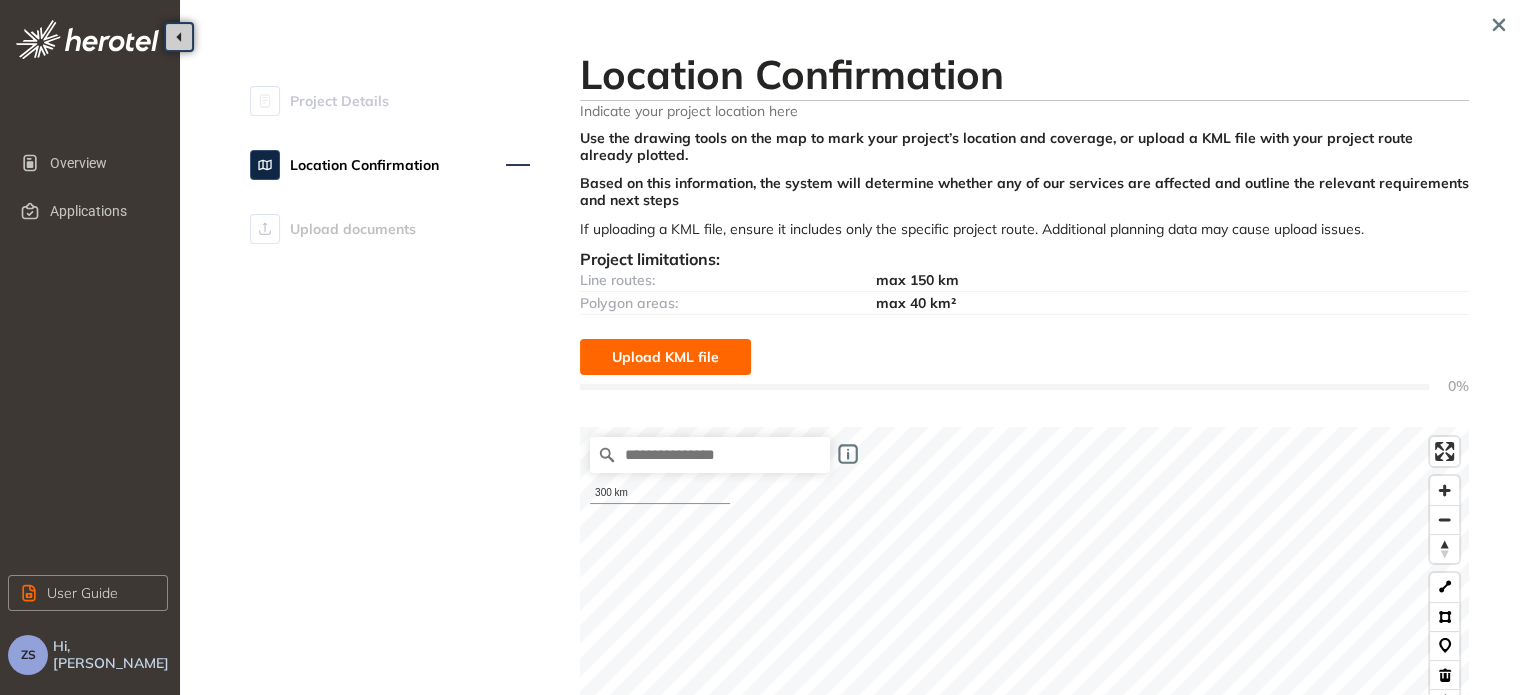 click on "Upload KML file" at bounding box center [665, 357] 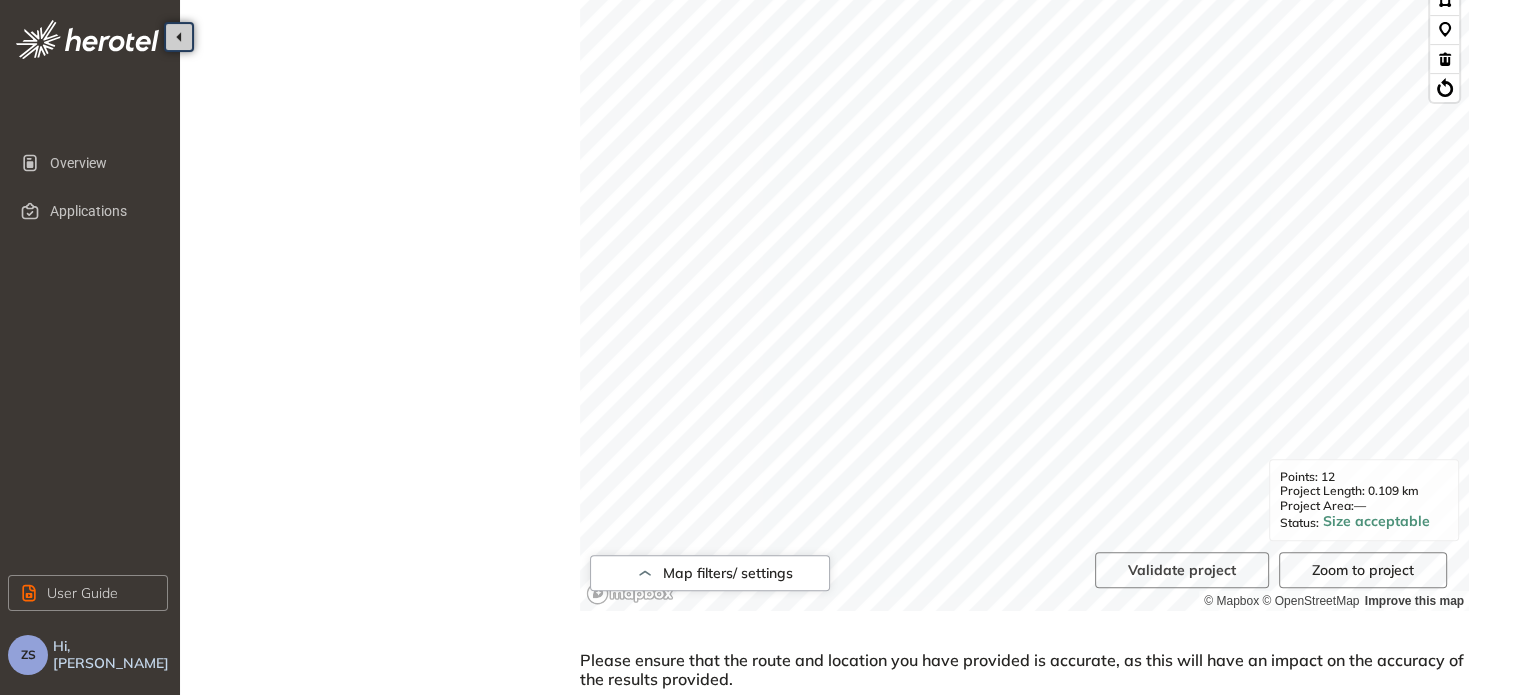 scroll, scrollTop: 777, scrollLeft: 0, axis: vertical 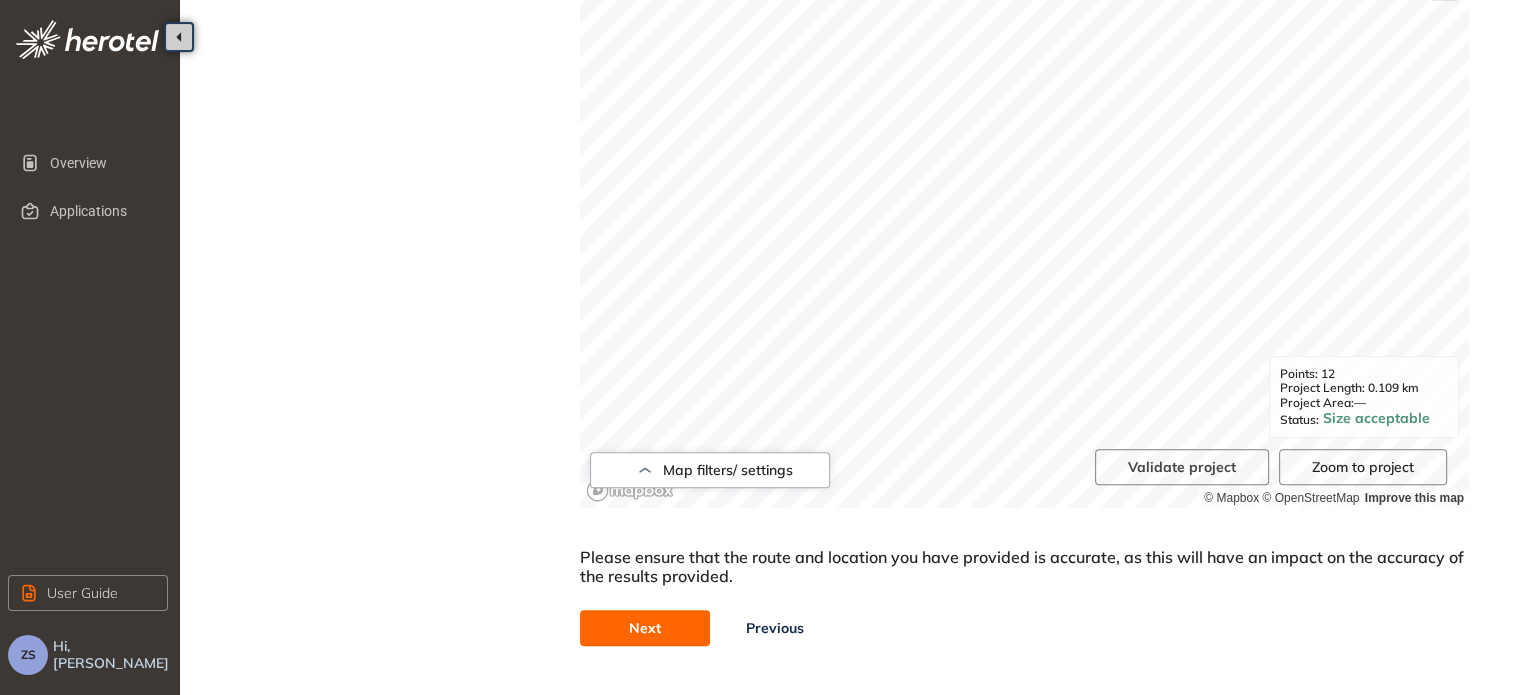 click on "Next" at bounding box center (645, 628) 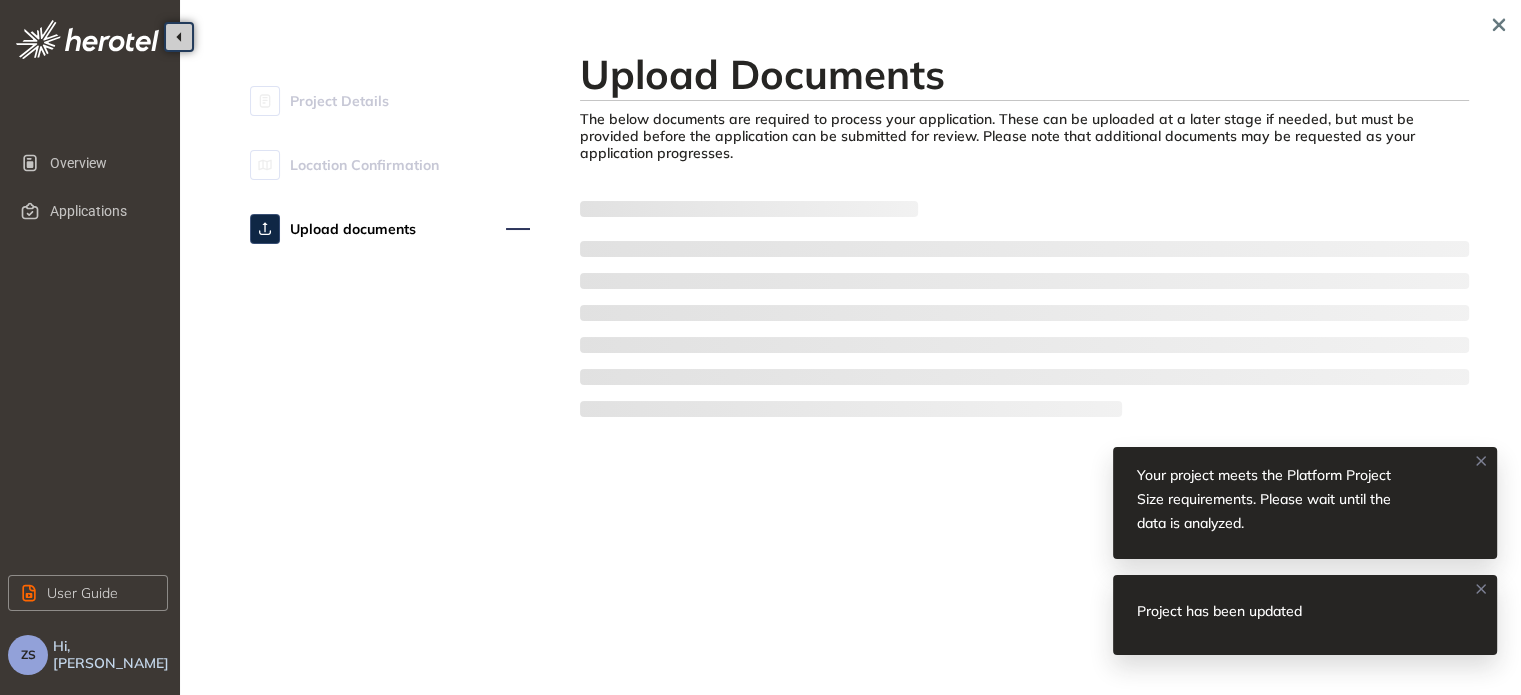 scroll, scrollTop: 0, scrollLeft: 0, axis: both 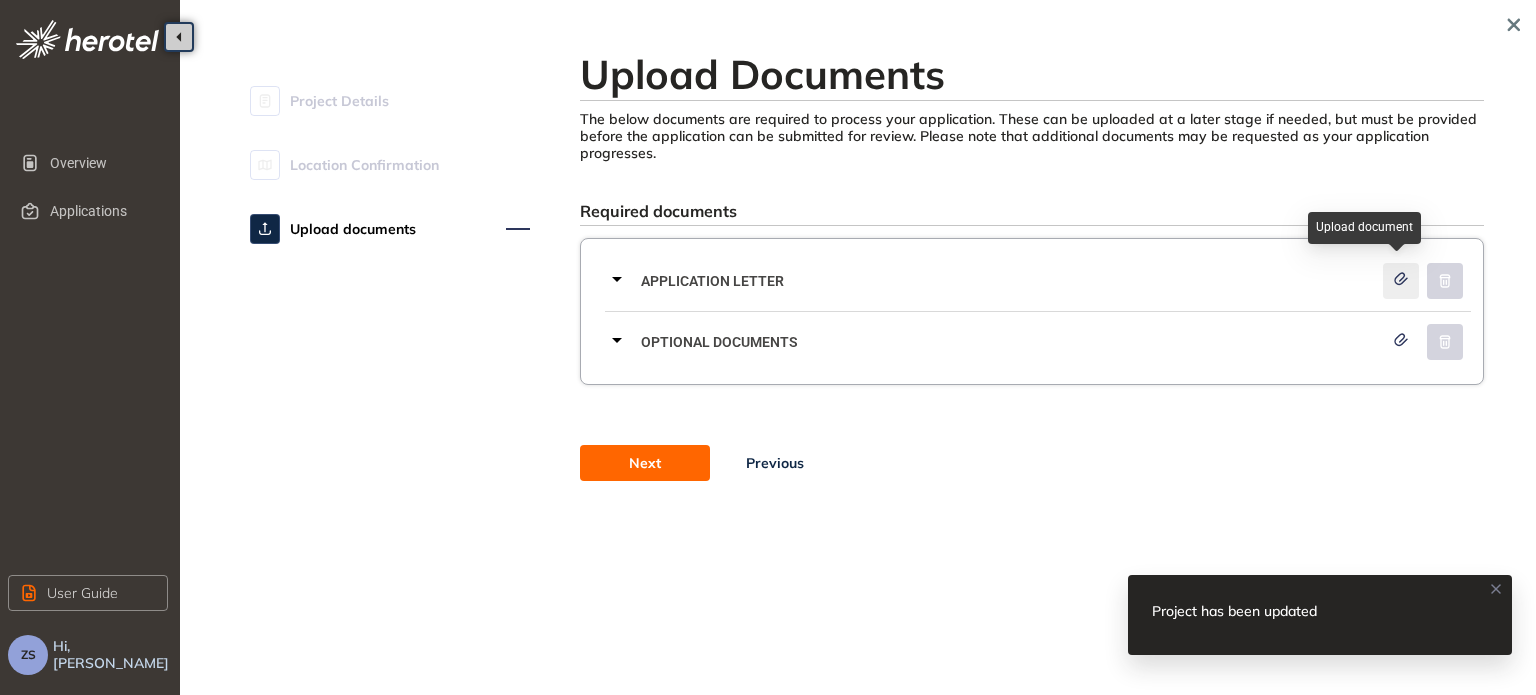 click 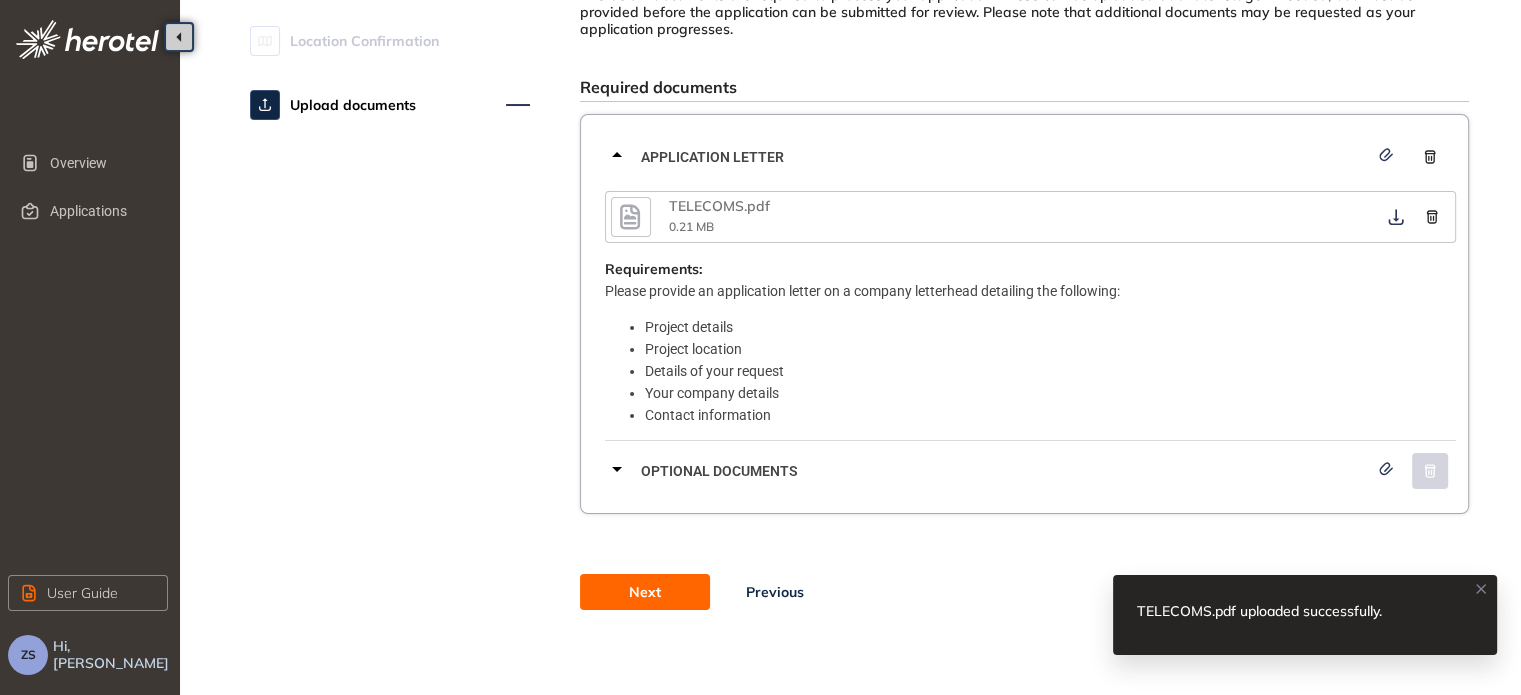 scroll, scrollTop: 128, scrollLeft: 0, axis: vertical 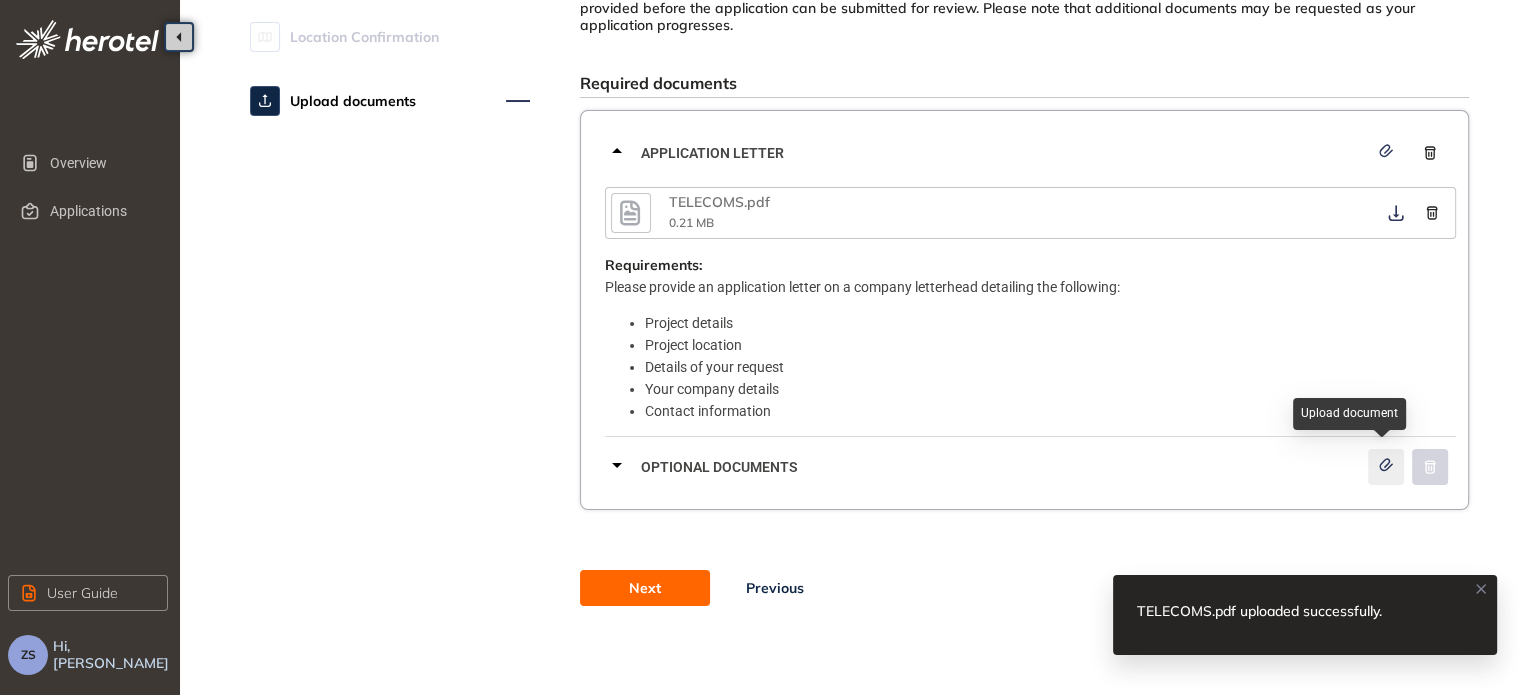 click 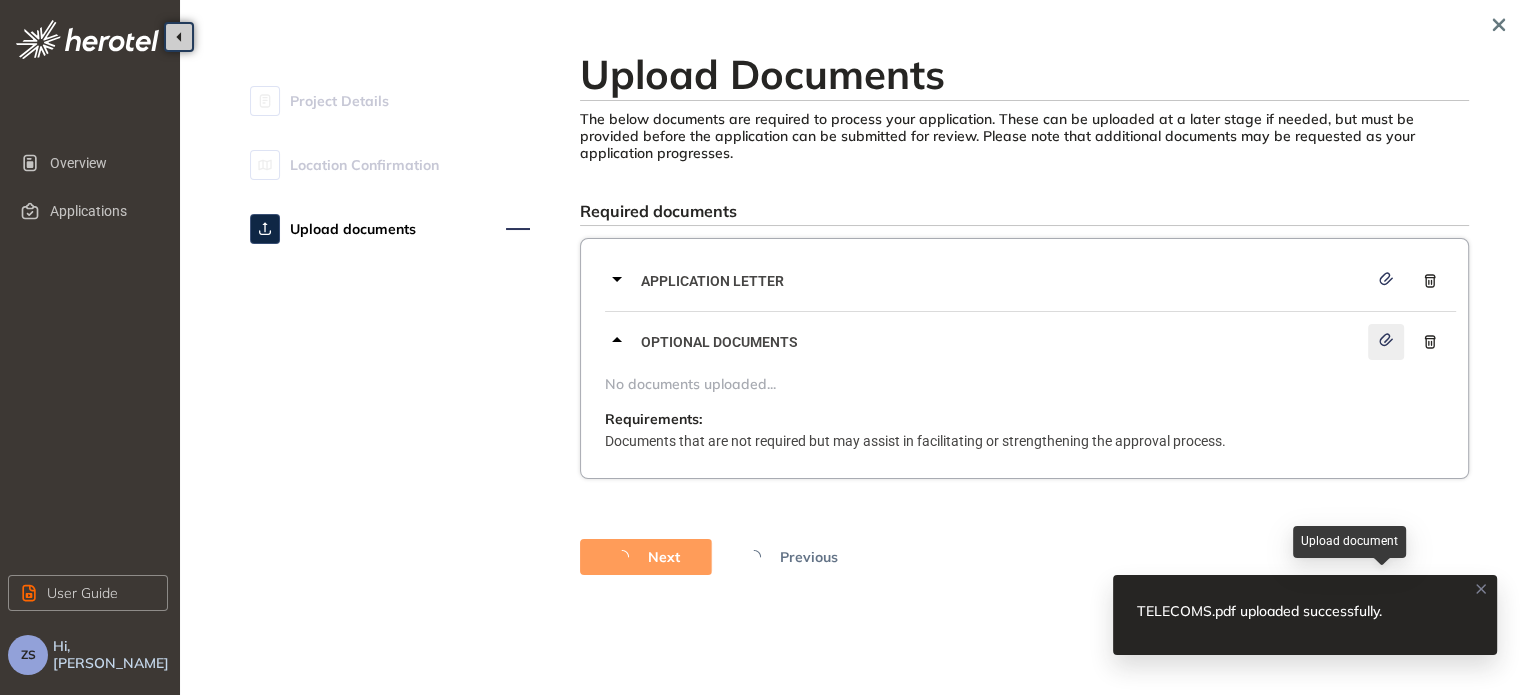 scroll, scrollTop: 0, scrollLeft: 0, axis: both 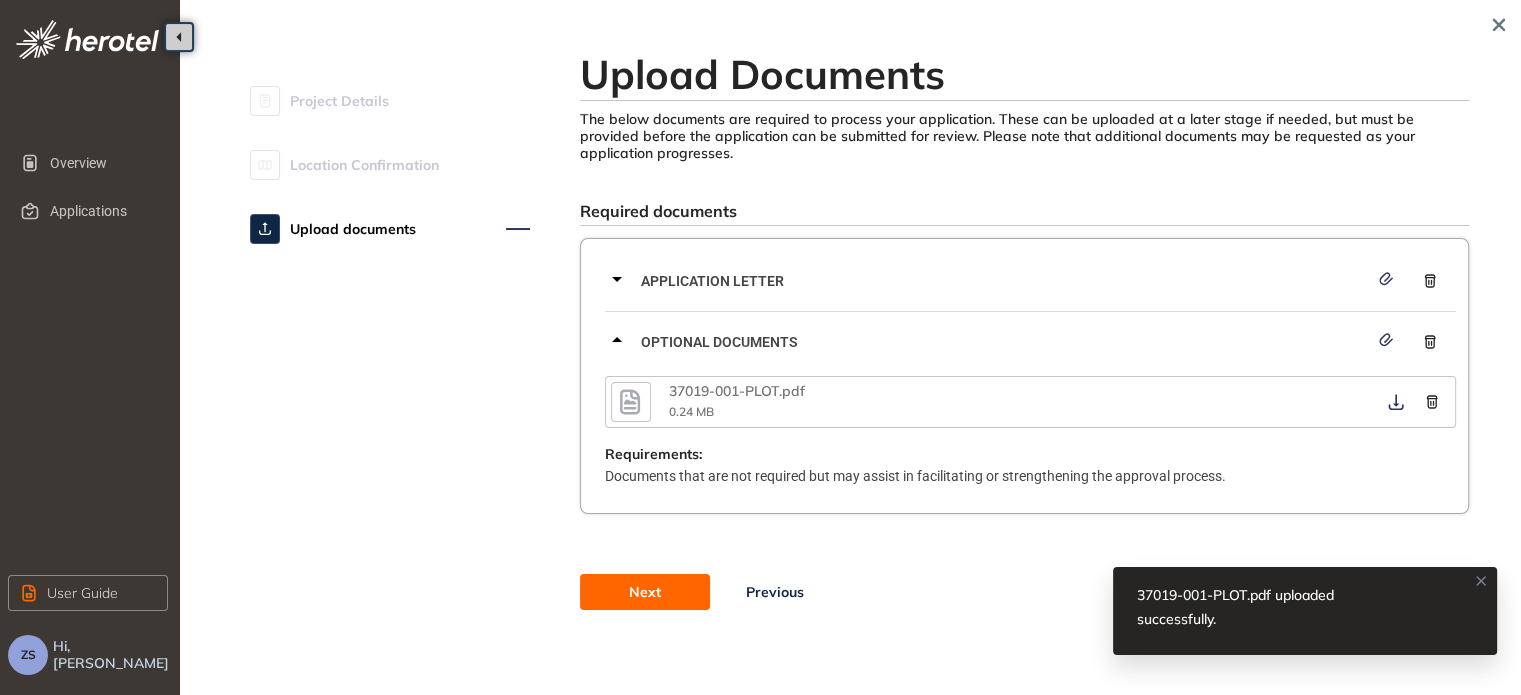 click on "Next" at bounding box center (645, 592) 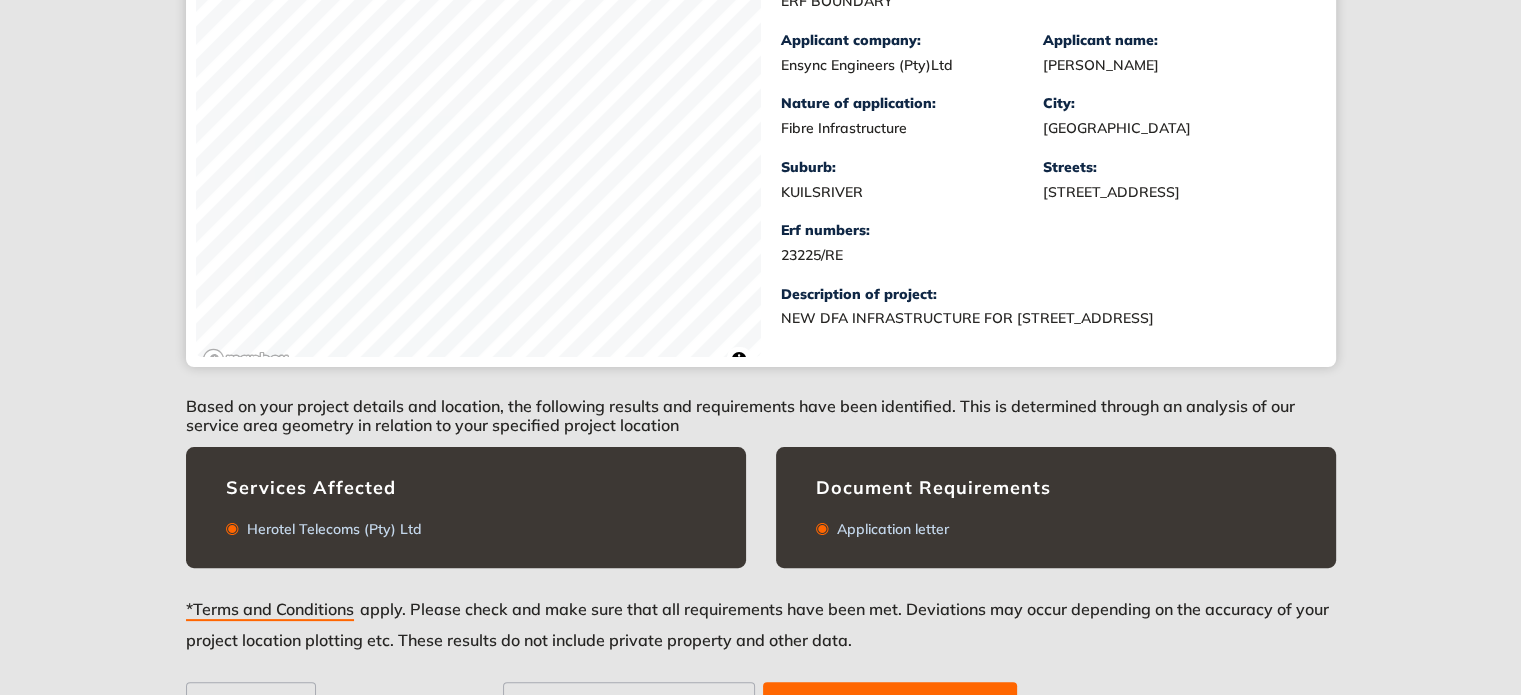 scroll, scrollTop: 481, scrollLeft: 0, axis: vertical 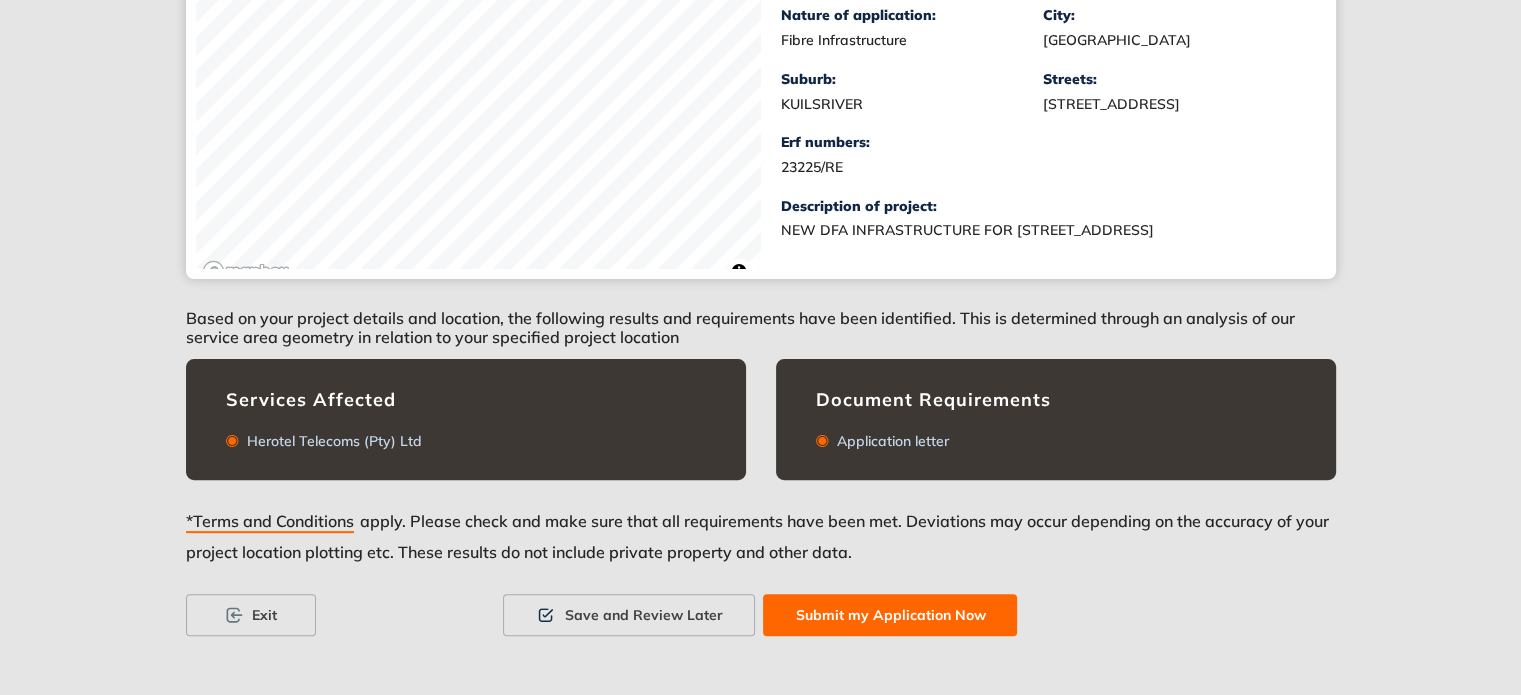 click on "Submit my Application Now" at bounding box center [890, 615] 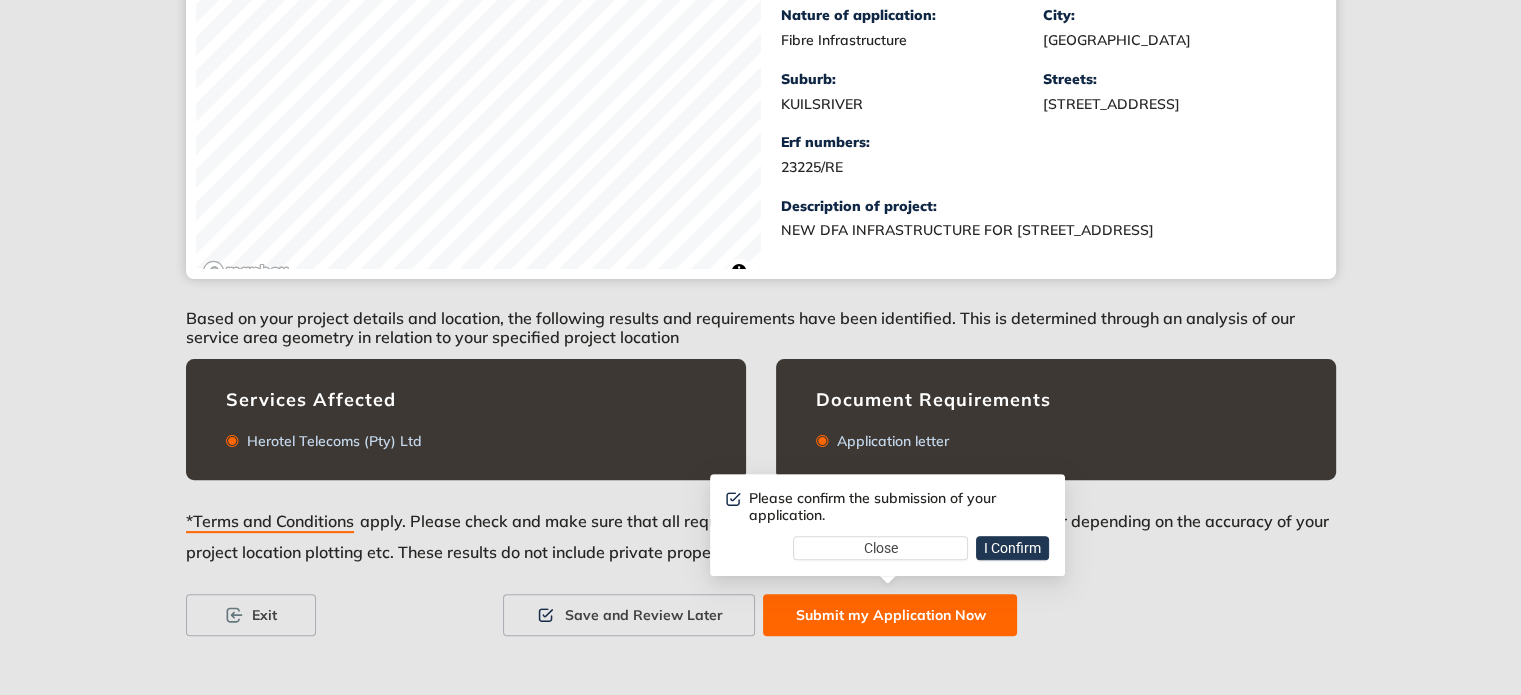 click on "I Confirm" at bounding box center [1012, 548] 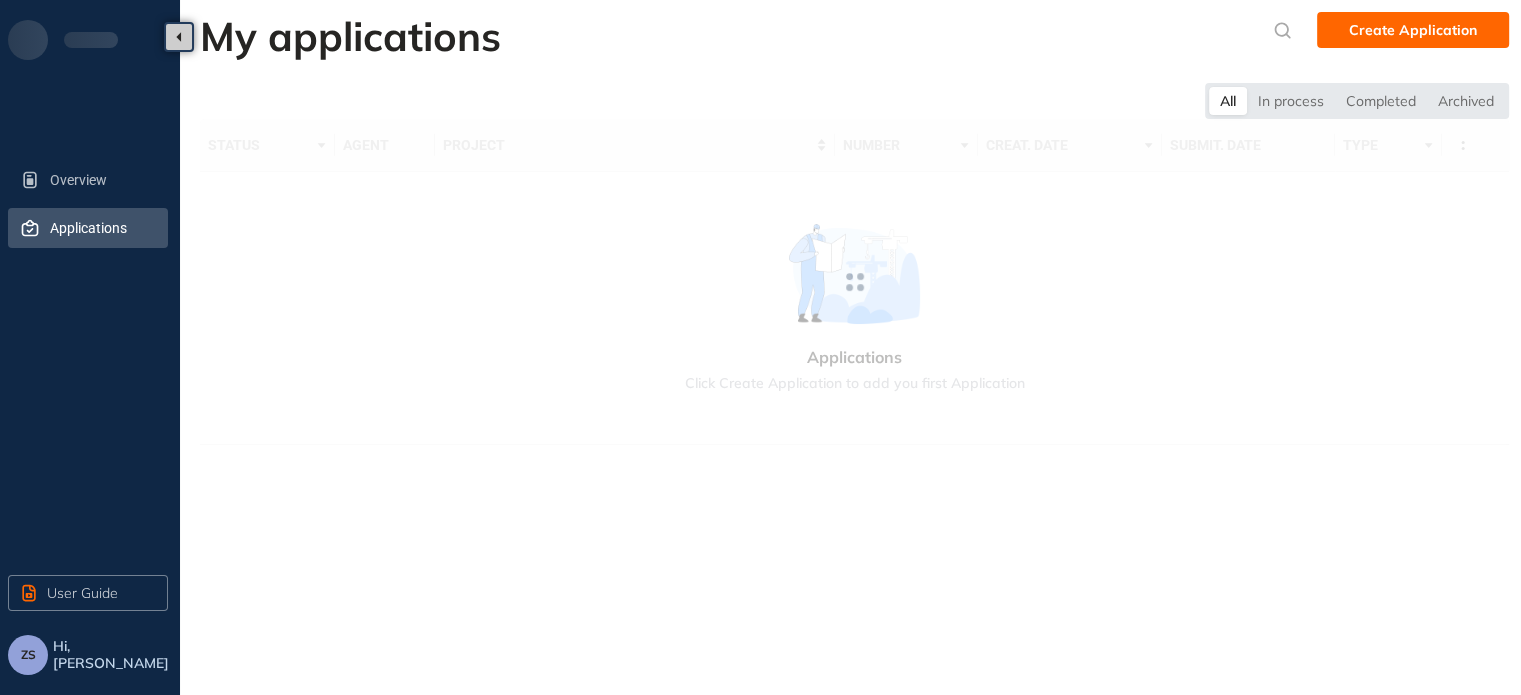 scroll, scrollTop: 0, scrollLeft: 0, axis: both 